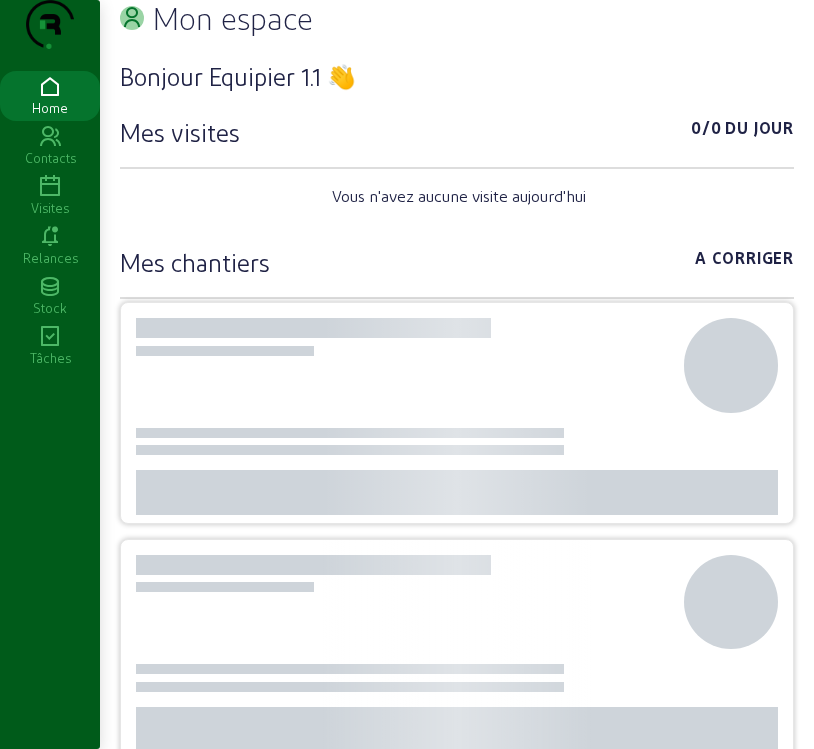 scroll, scrollTop: 0, scrollLeft: 0, axis: both 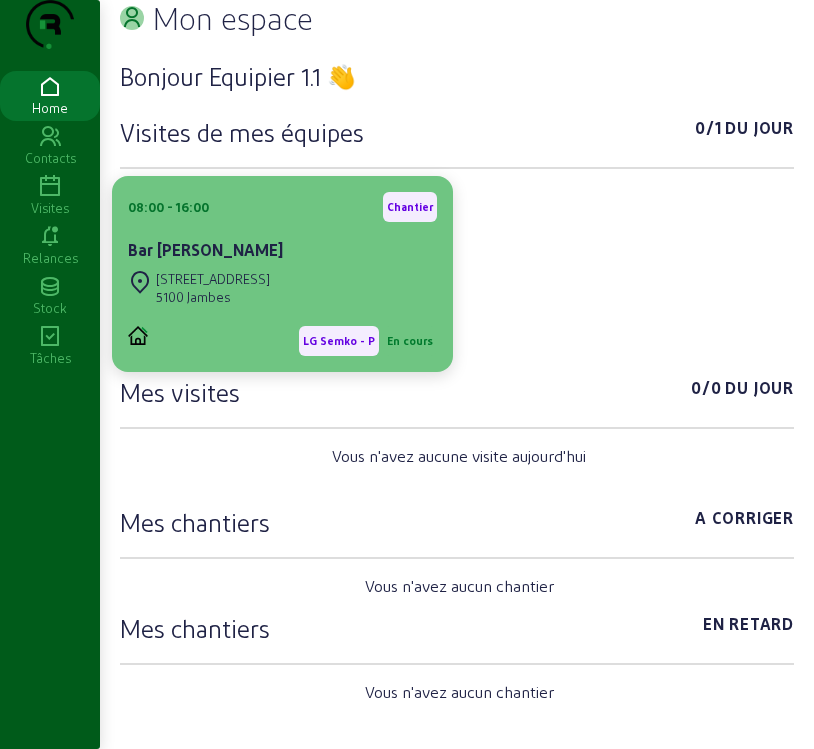 click on "Bar [PERSON_NAME]" 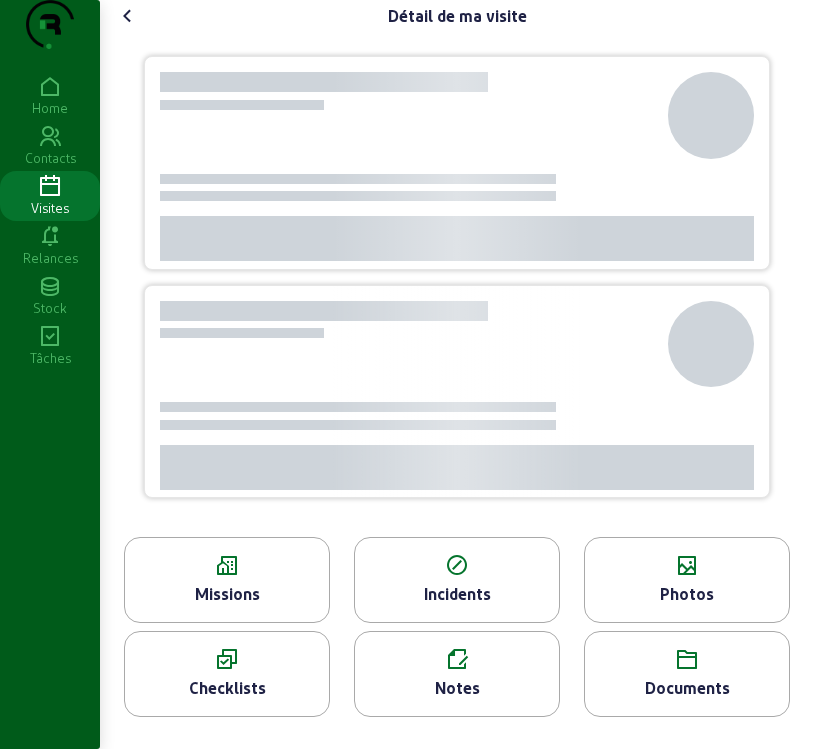click on "Missions" 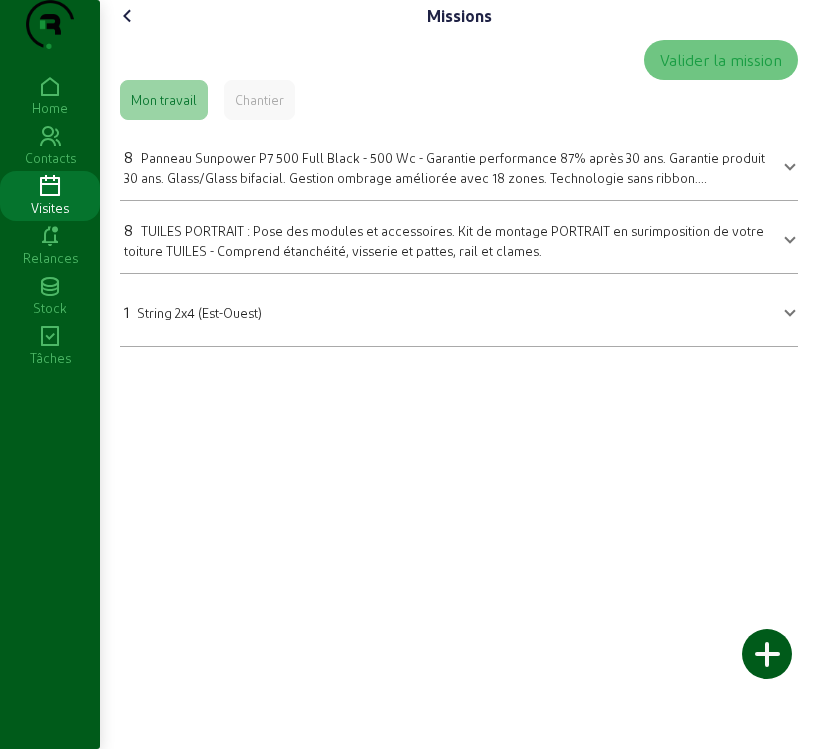 click on "8 Panneau Sunpower P7 500 Full Black - 500 Wc - Garantie performance 87% après 30 ans. Garantie produit 30 ans. Glass/Glass bifacial. Gestion ombrage améliorée avec 18 zones. Technologie sans ribbon. Certification Cradle to cradle Bronze." at bounding box center (447, 166) 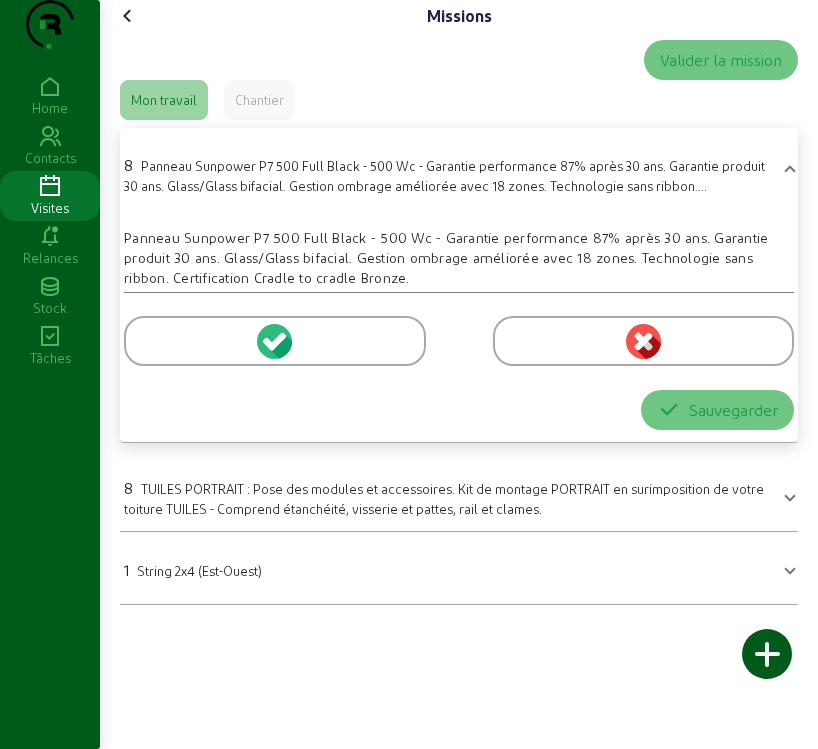 click 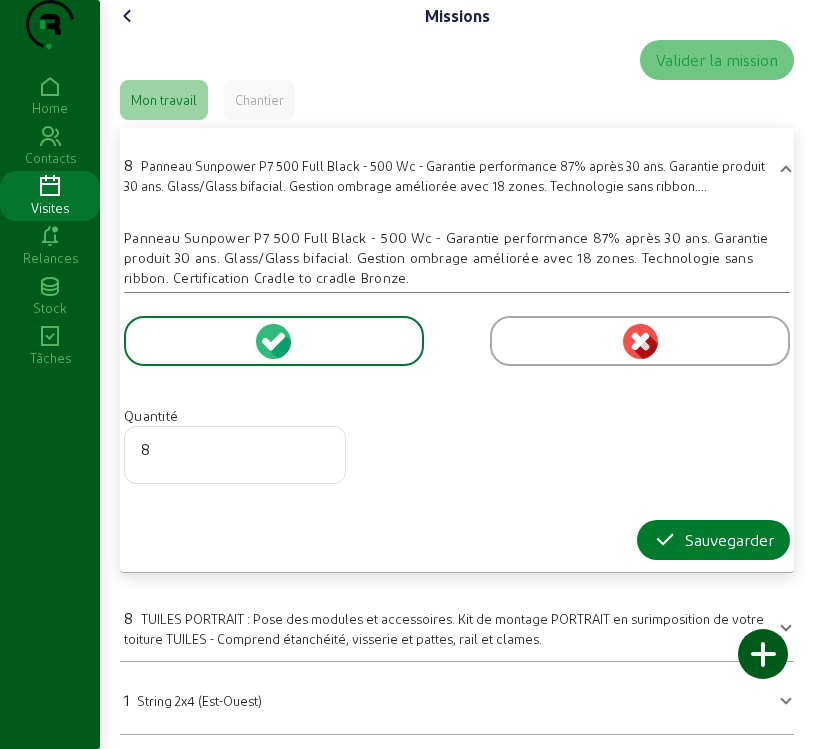 click on "Sauvegarder" at bounding box center [713, 540] 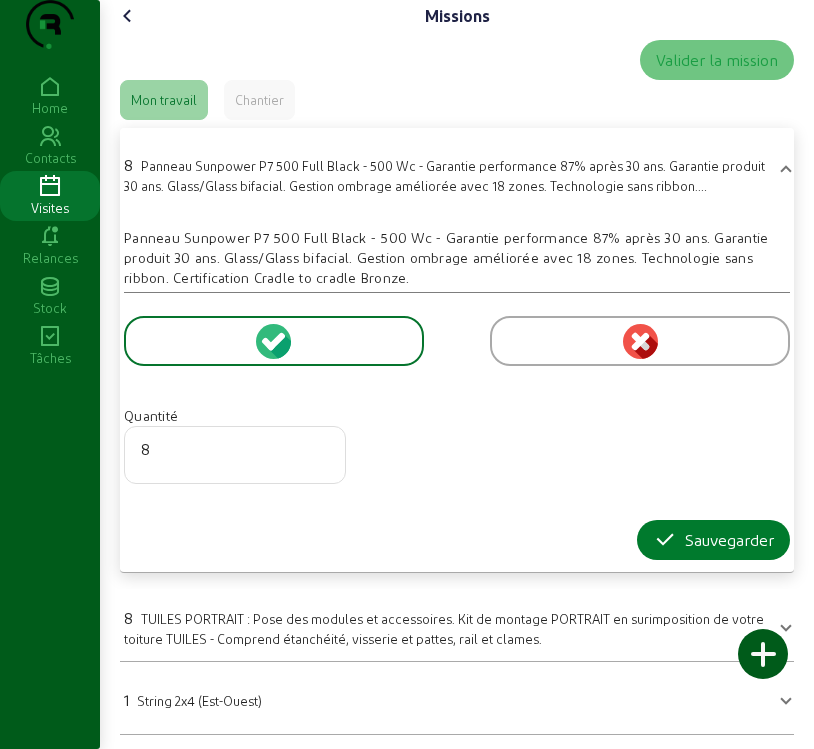 click on "Sauvegarder" at bounding box center [713, 540] 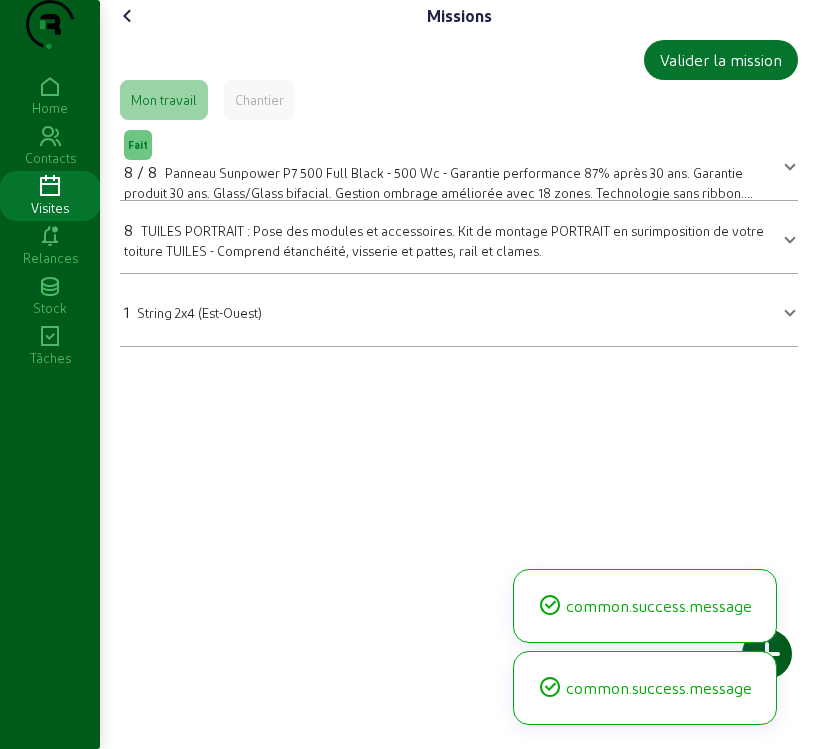 click on "TUILES PORTRAIT : Pose des modules et accessoires. Kit de montage PORTRAIT en surimposition de votre toiture TUILES - Comprend étanchéité, visserie et pattes, rail et clames." at bounding box center (444, 240) 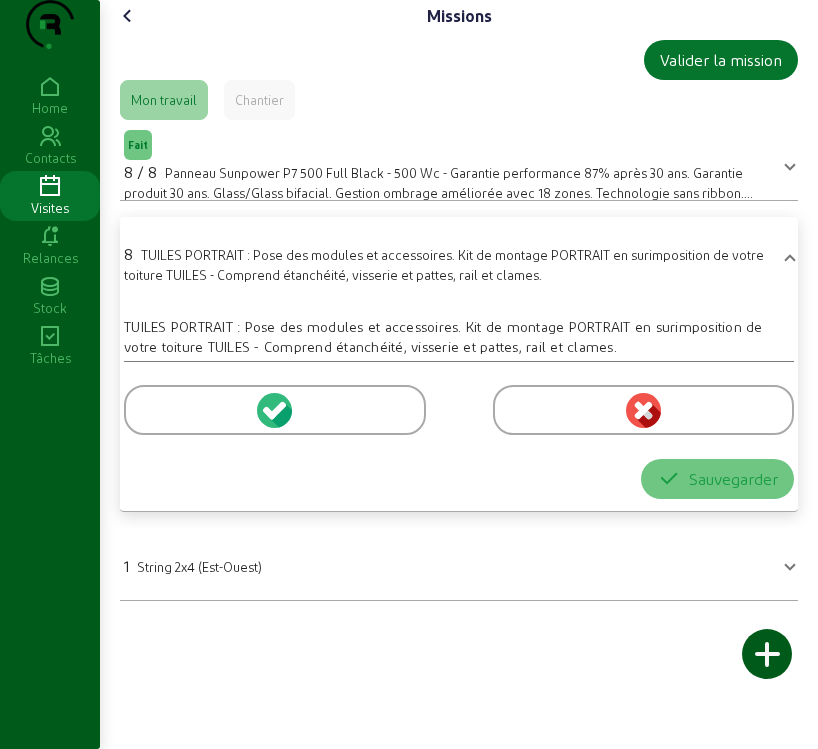 click 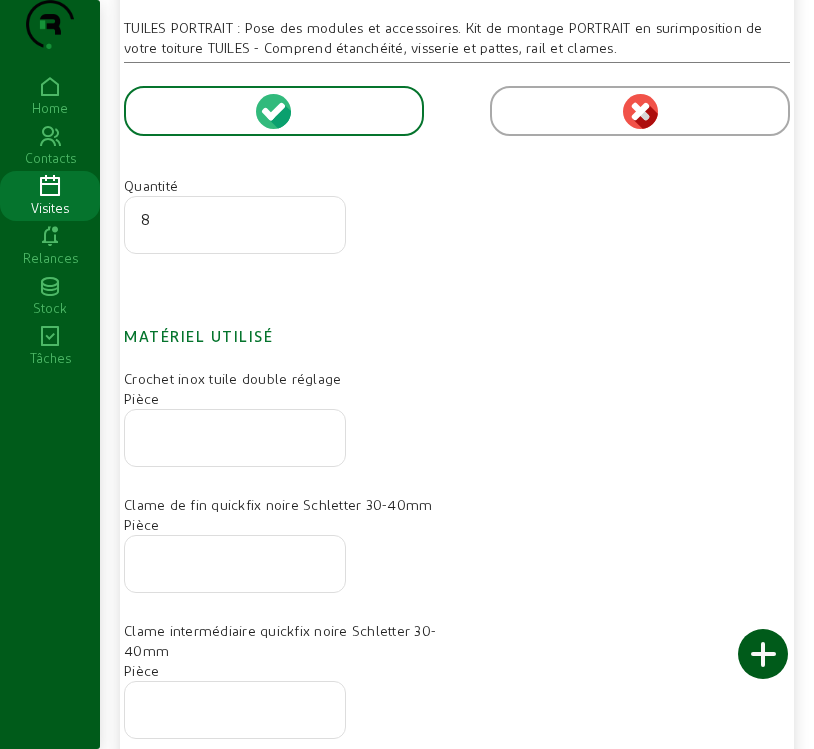 scroll, scrollTop: 300, scrollLeft: 0, axis: vertical 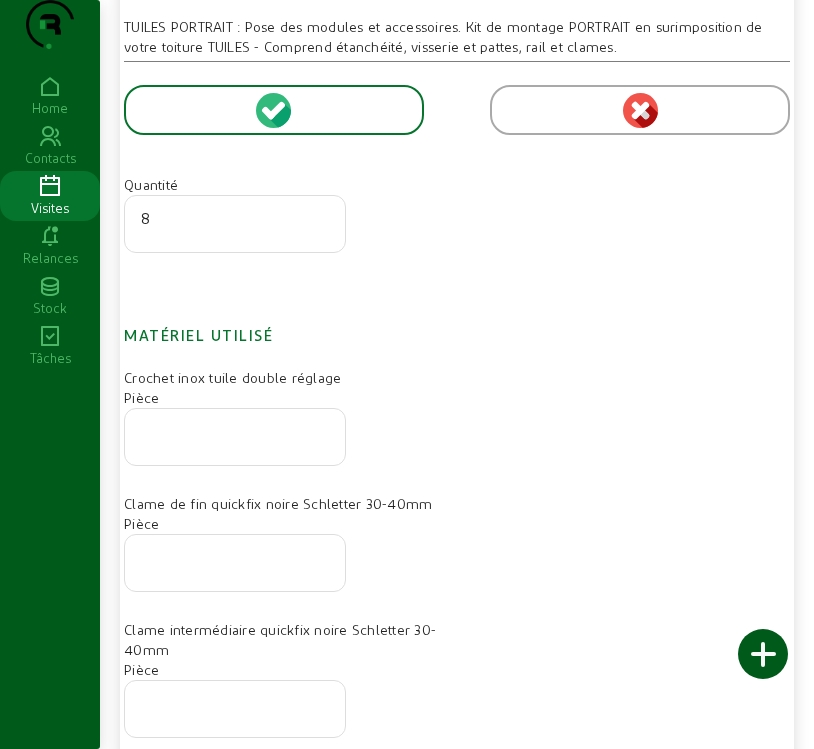 click at bounding box center (235, 431) 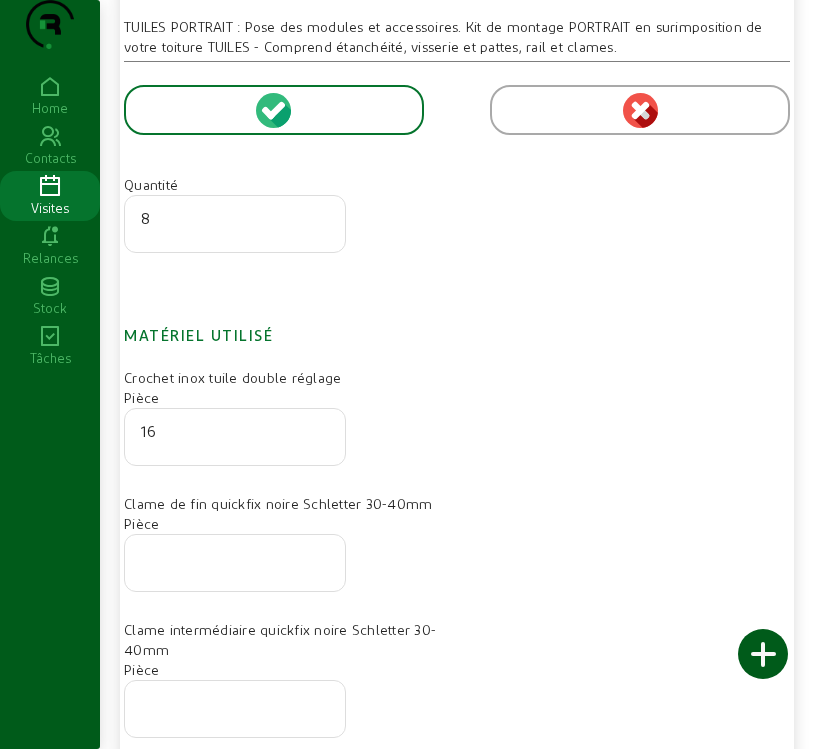 type on "16" 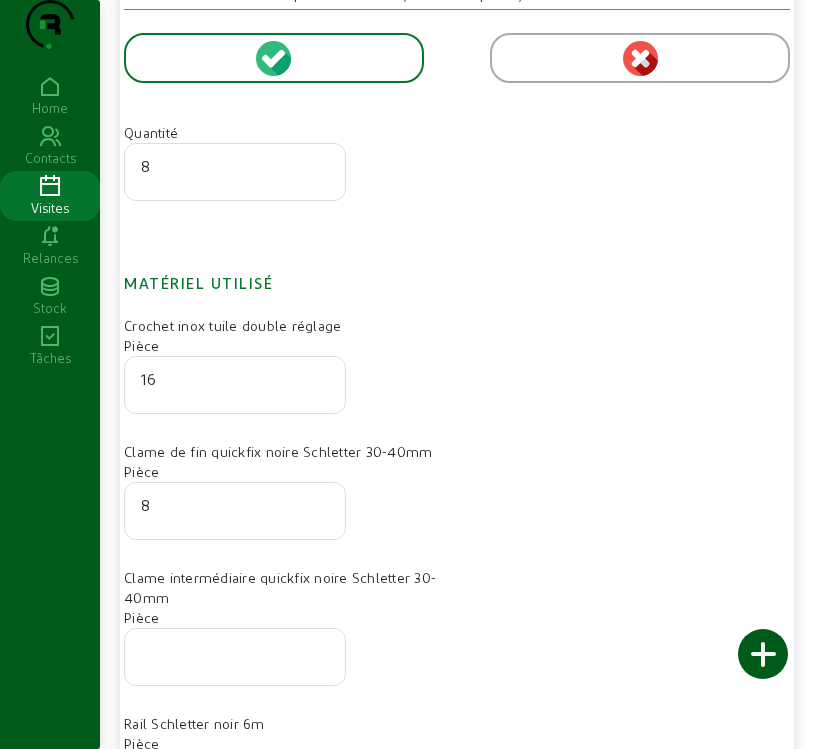 scroll, scrollTop: 400, scrollLeft: 0, axis: vertical 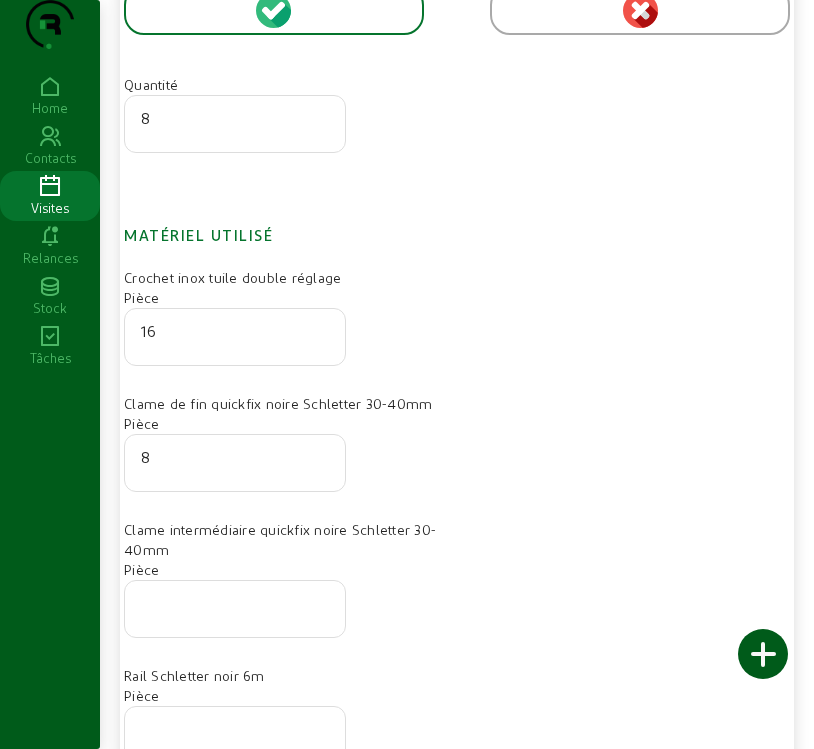 type on "8" 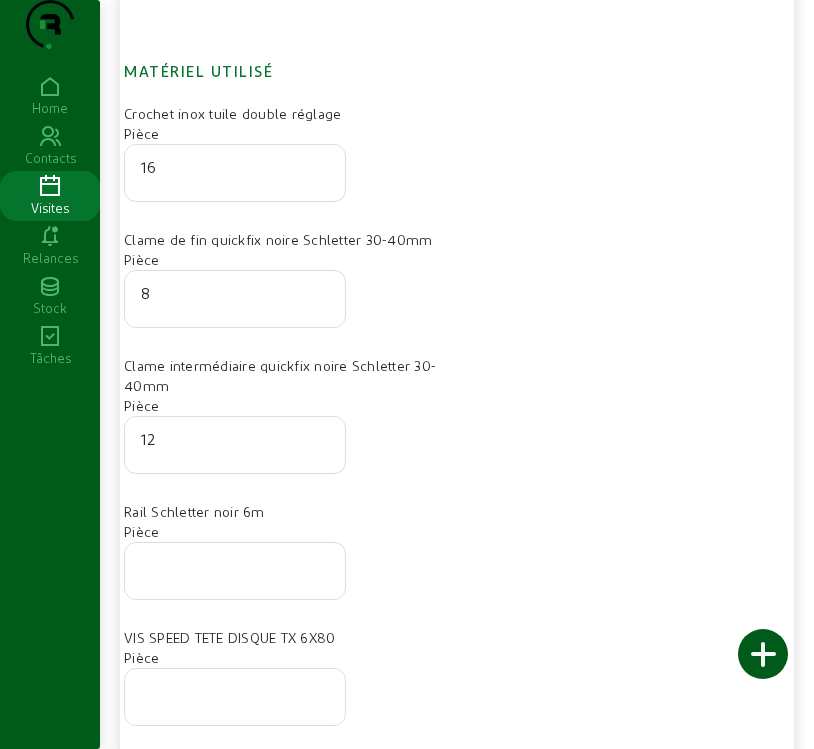 scroll, scrollTop: 600, scrollLeft: 0, axis: vertical 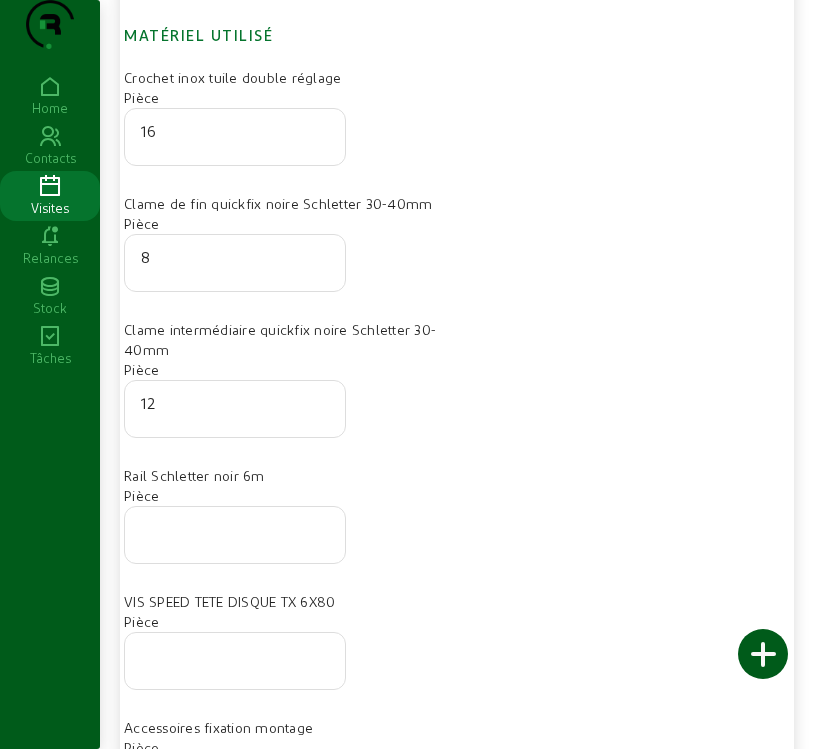 type on "12" 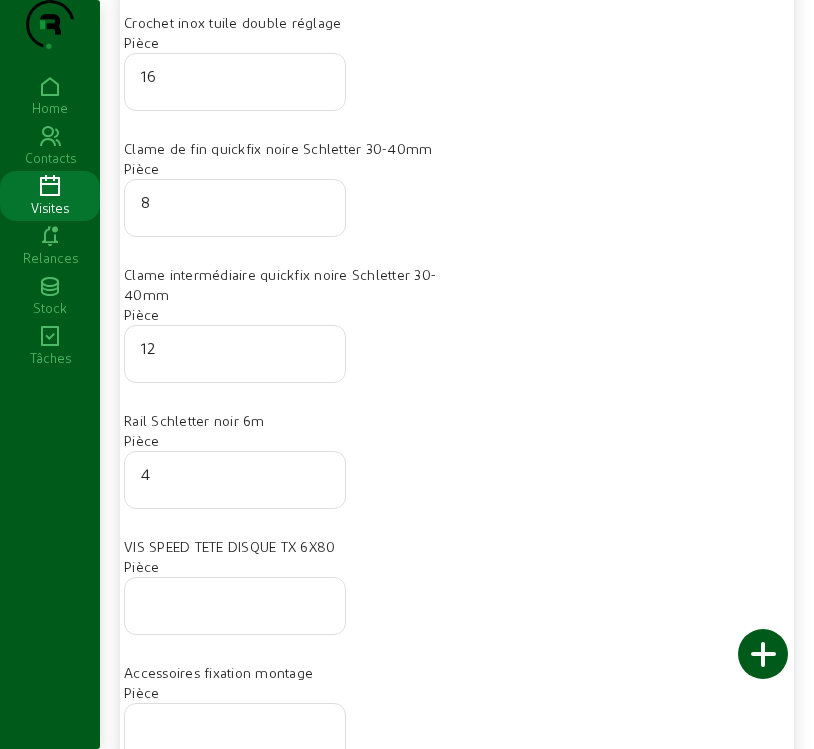 scroll, scrollTop: 800, scrollLeft: 0, axis: vertical 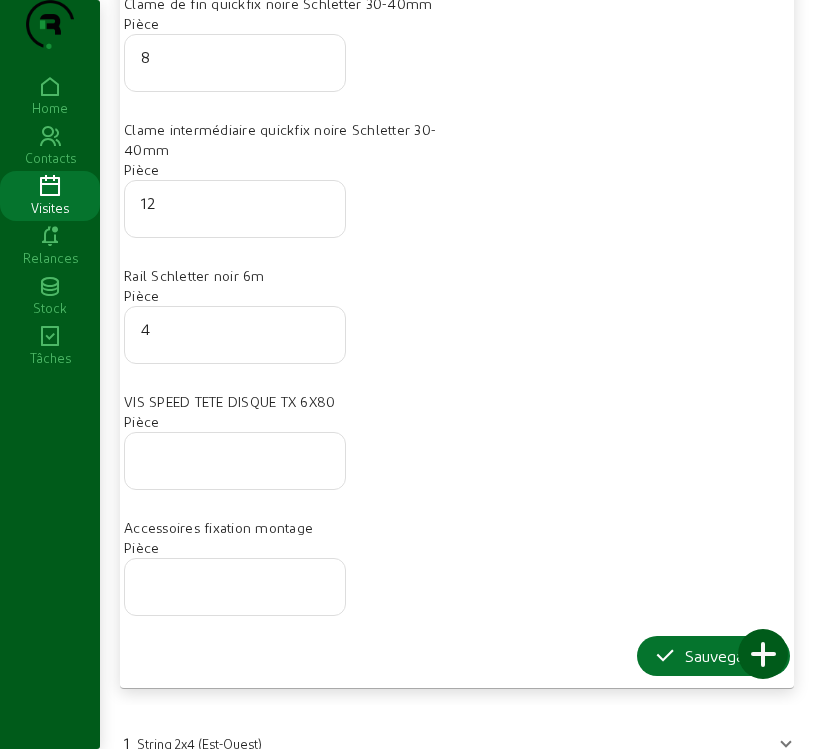 type on "4" 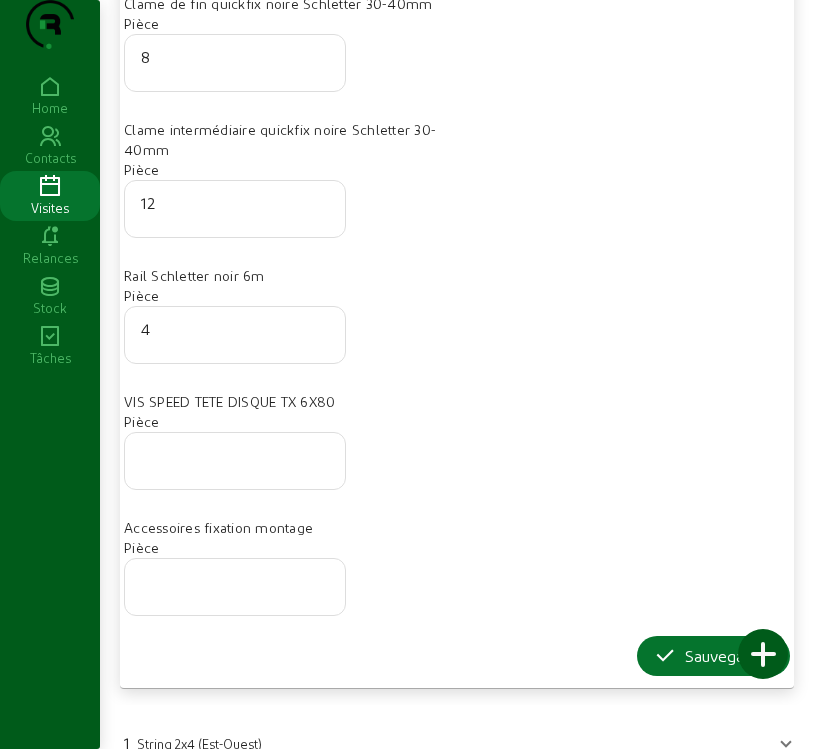 click at bounding box center (235, 455) 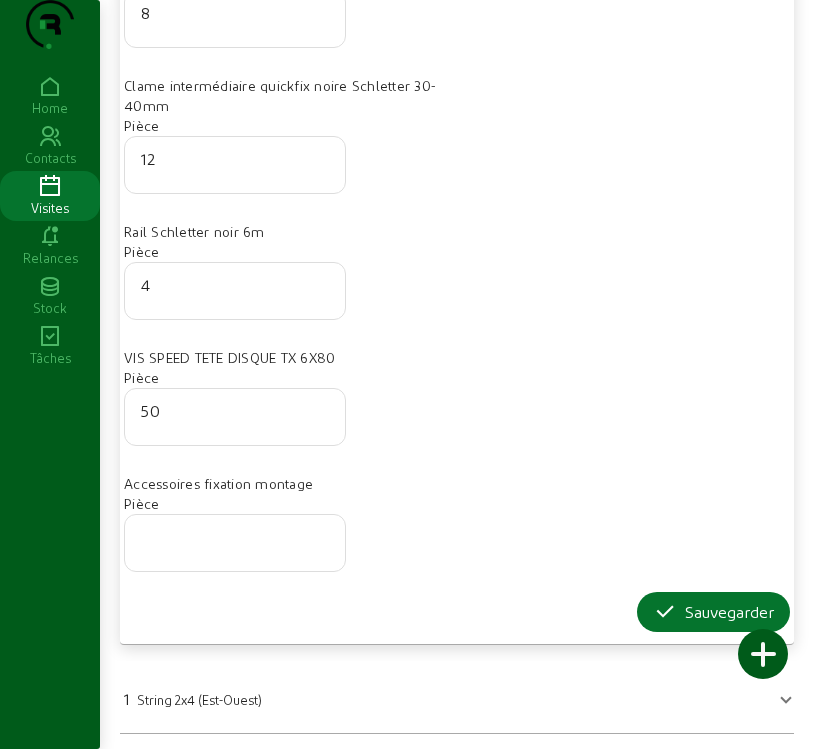 scroll, scrollTop: 885, scrollLeft: 0, axis: vertical 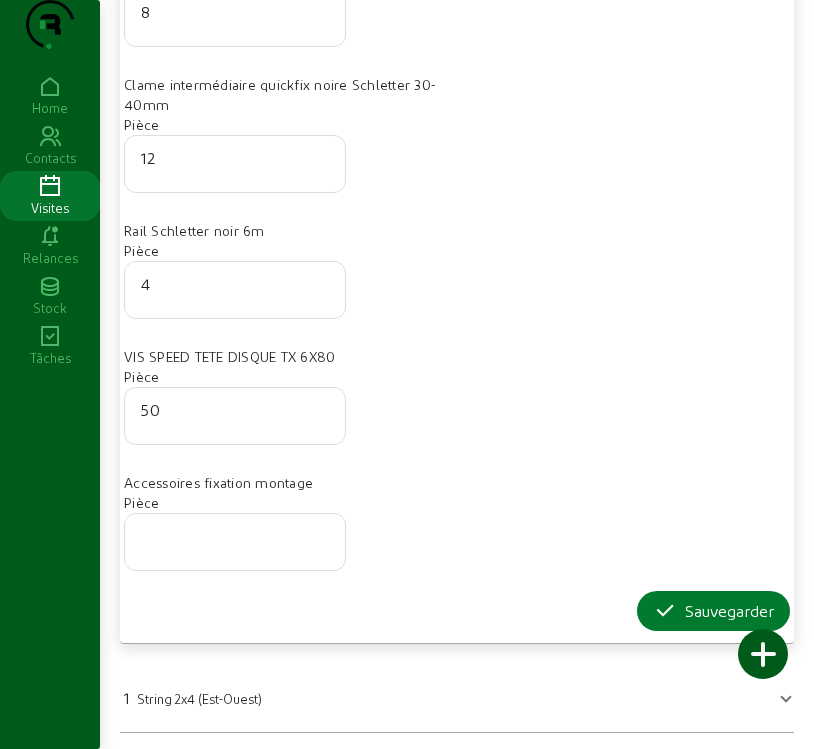 type on "50" 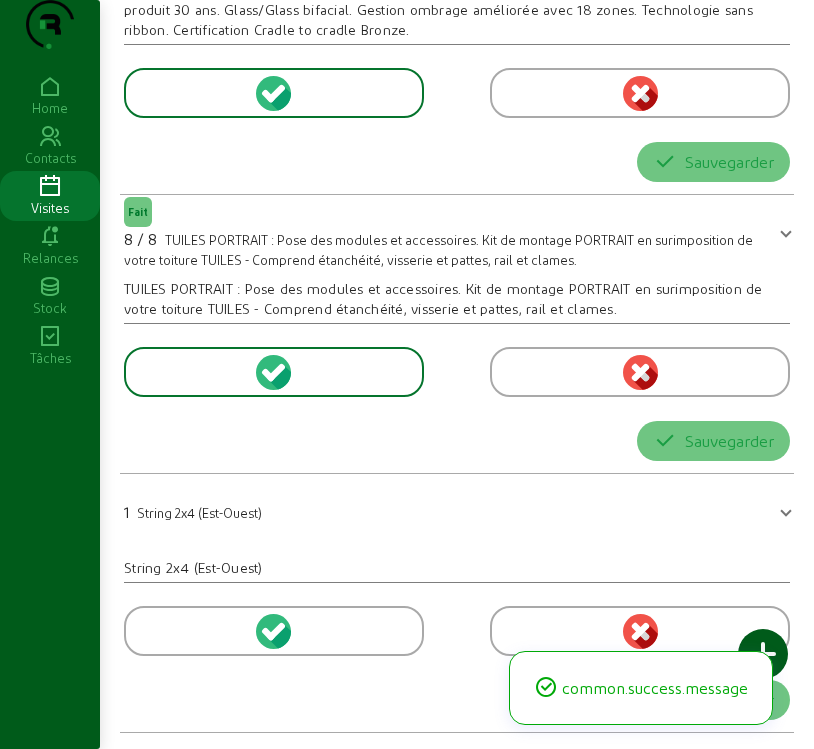 scroll, scrollTop: 0, scrollLeft: 0, axis: both 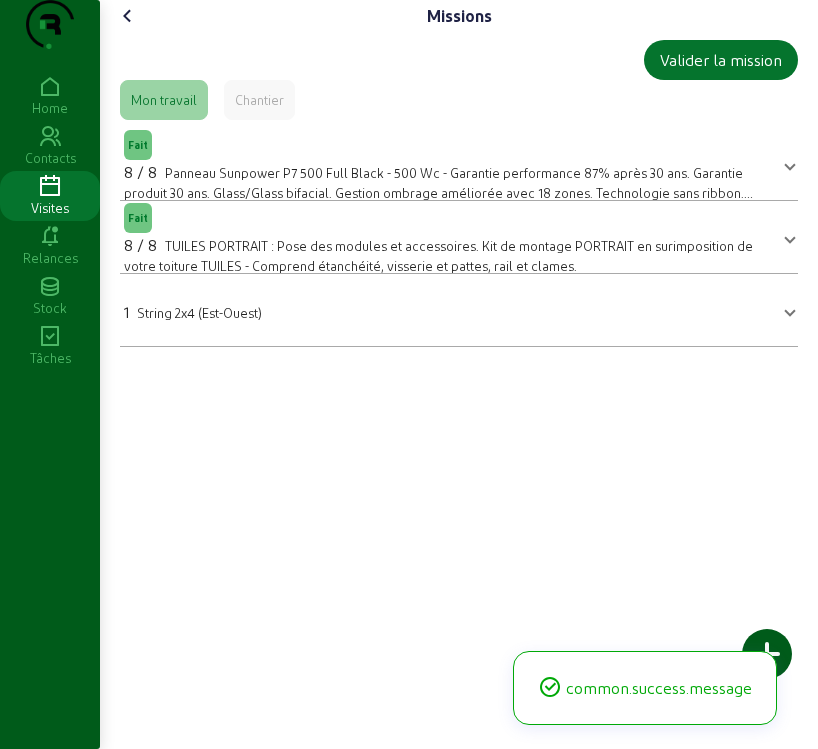 click 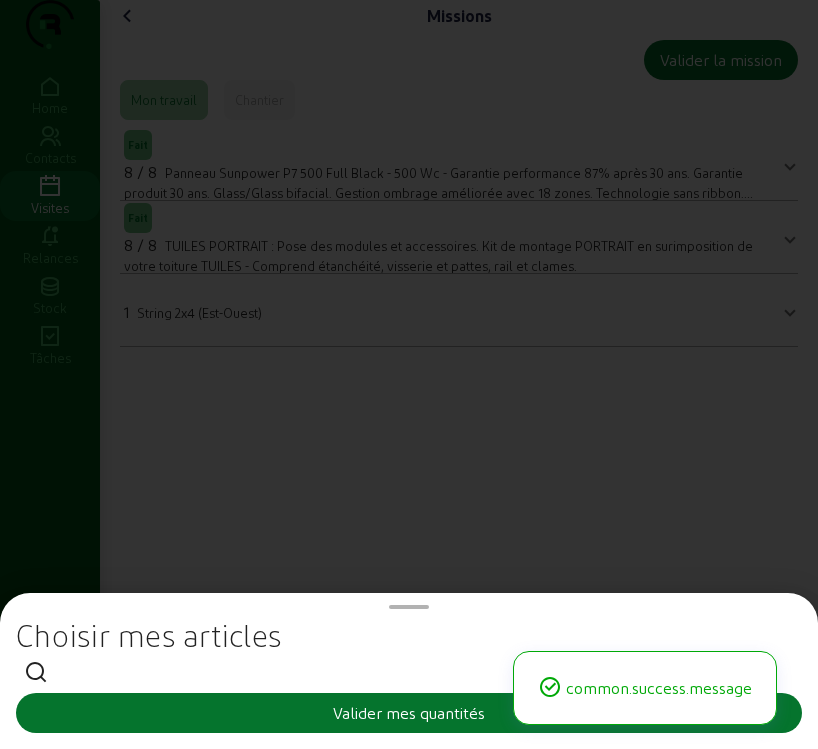 click on "Choisir mes articles  [PERSON_NAME] mes quantités" at bounding box center (409, 671) 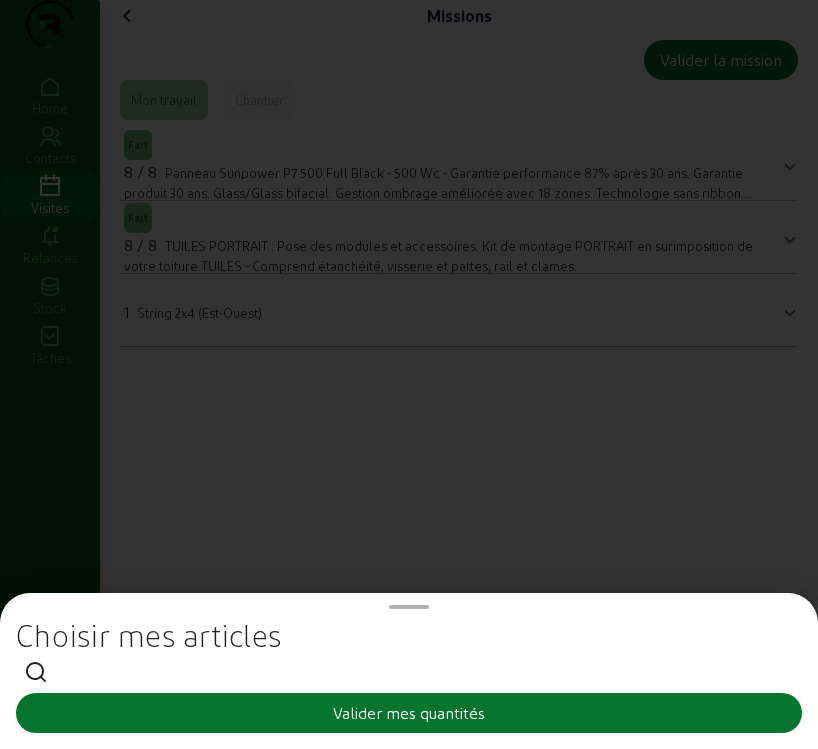 click at bounding box center (409, 374) 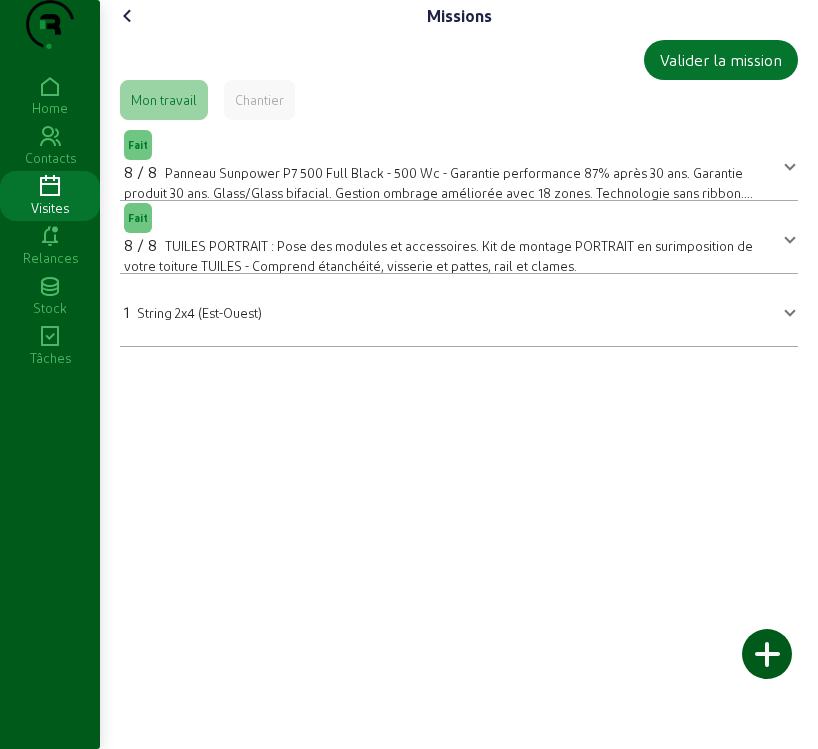 click on "String 2x4 (Est-Ouest)" at bounding box center (199, 312) 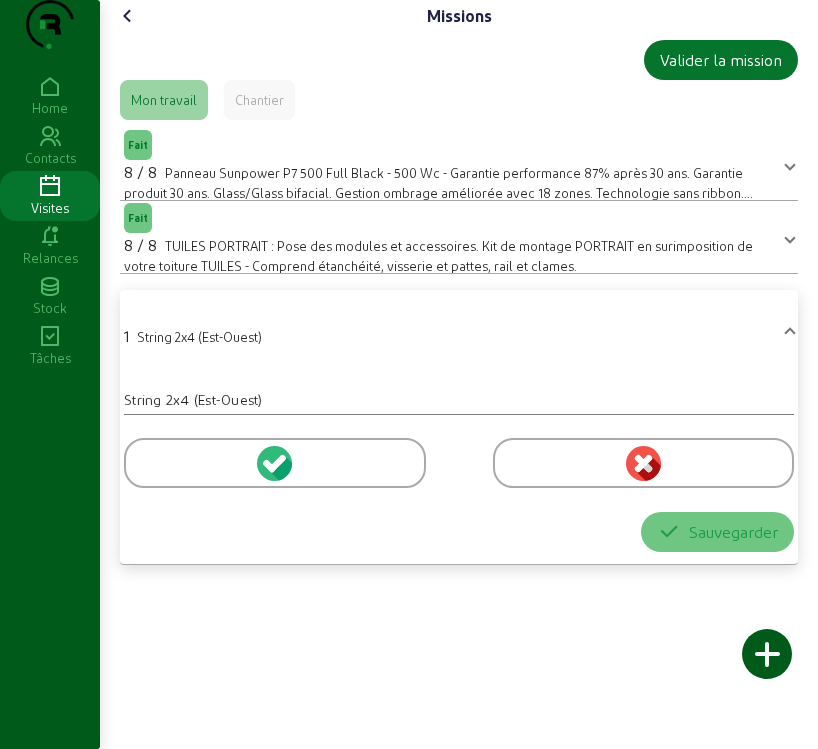 click 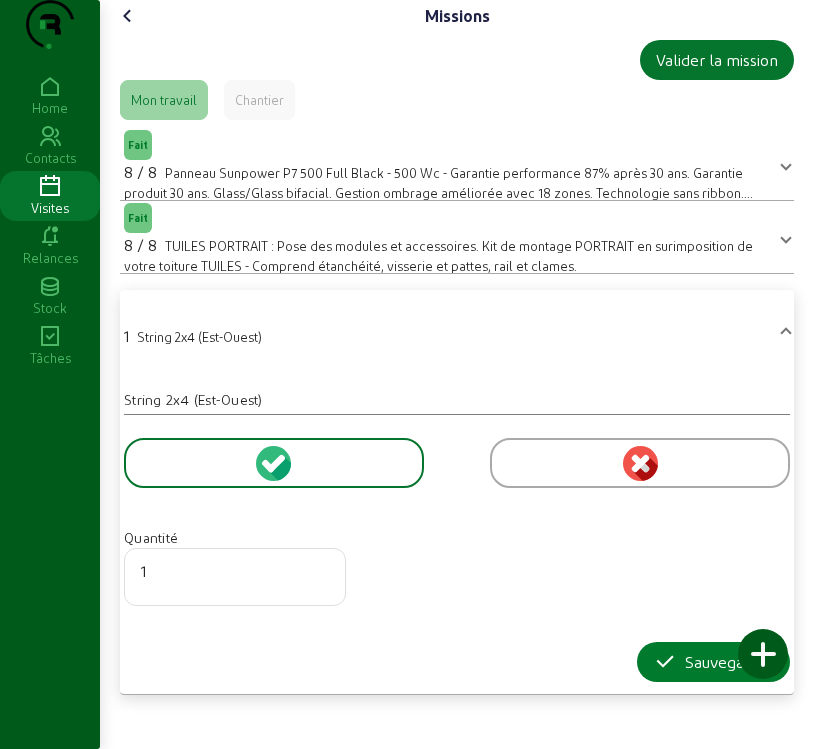 click at bounding box center (665, 662) 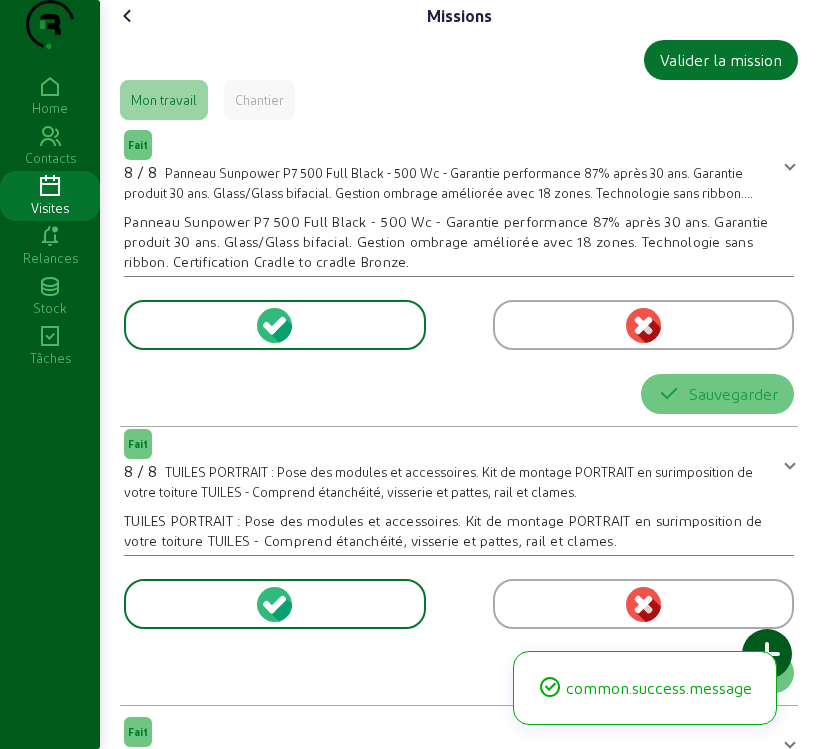 click on "common.success.message" 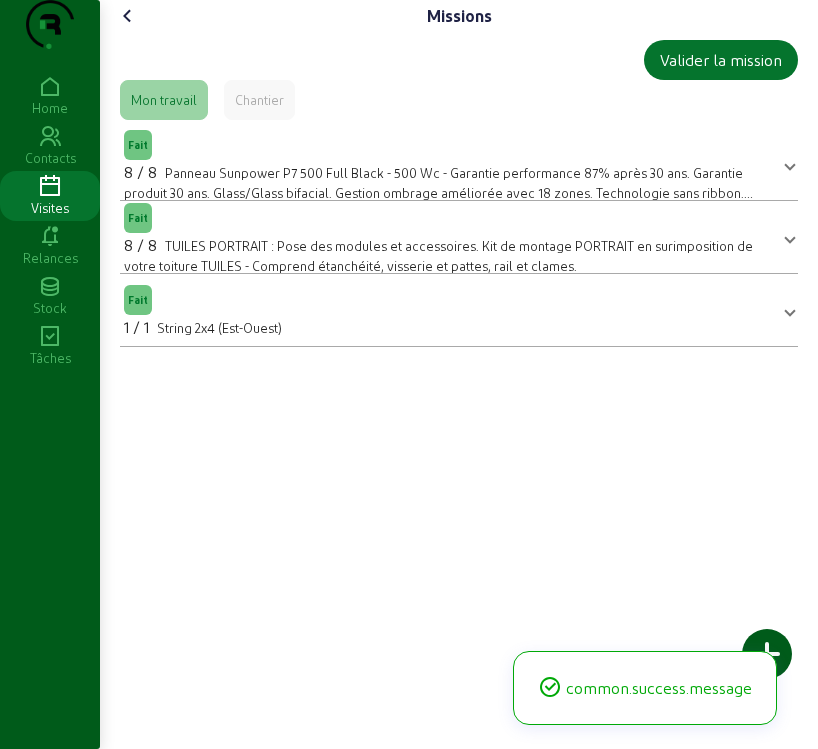 click 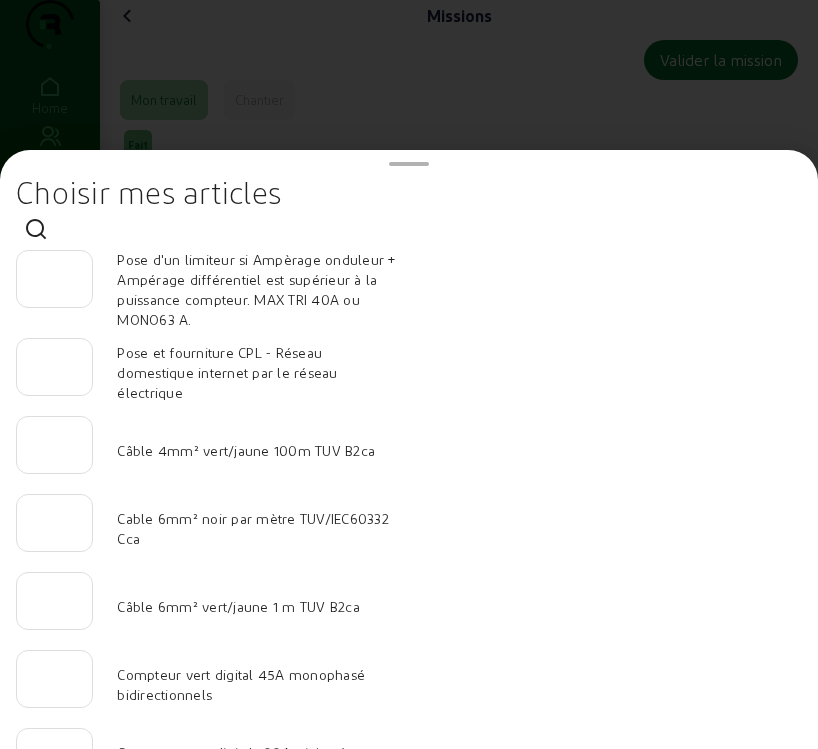 click at bounding box center [409, 374] 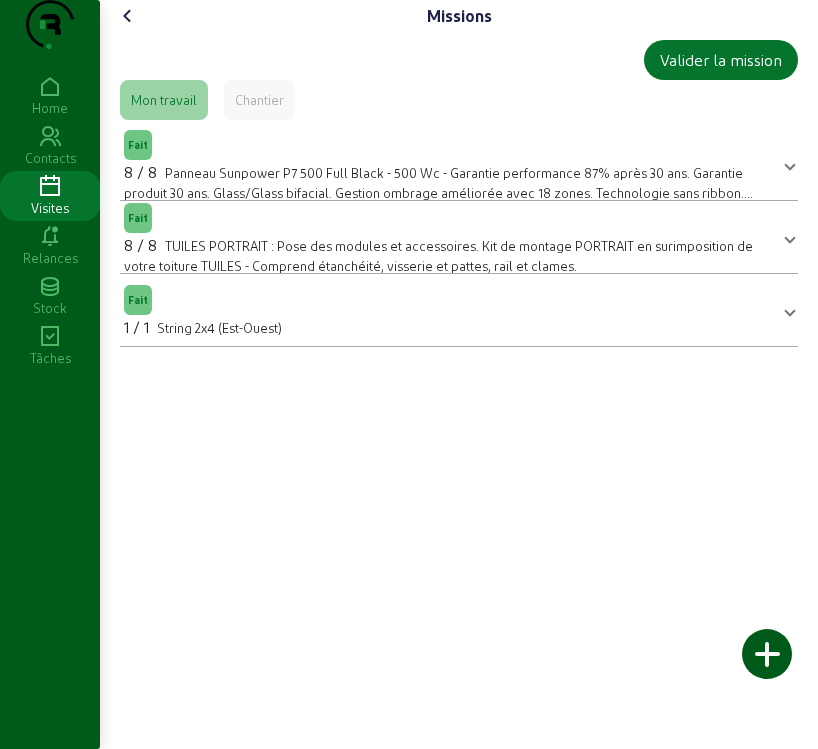 click 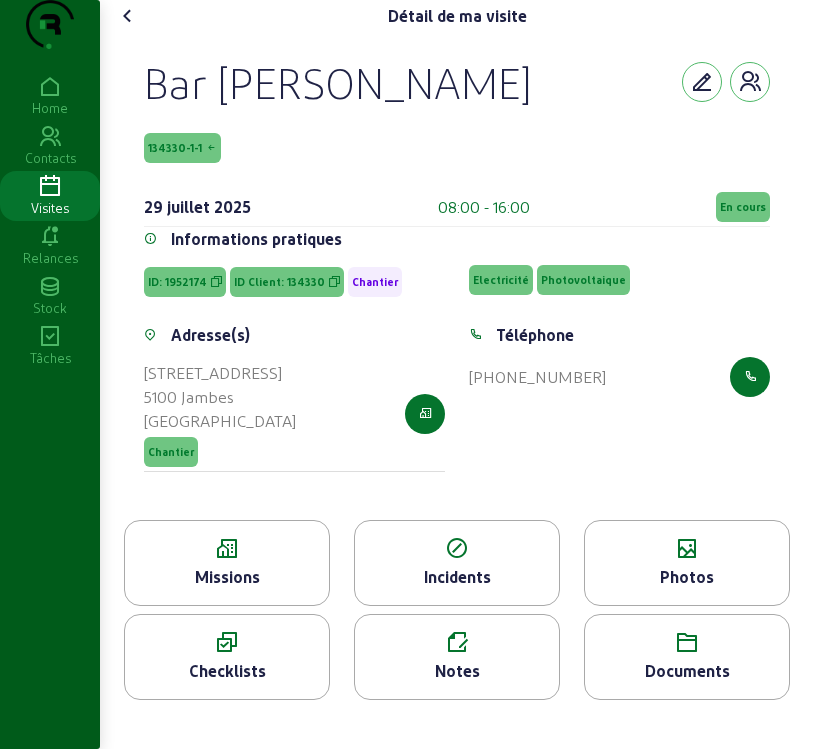 click on "Photos" 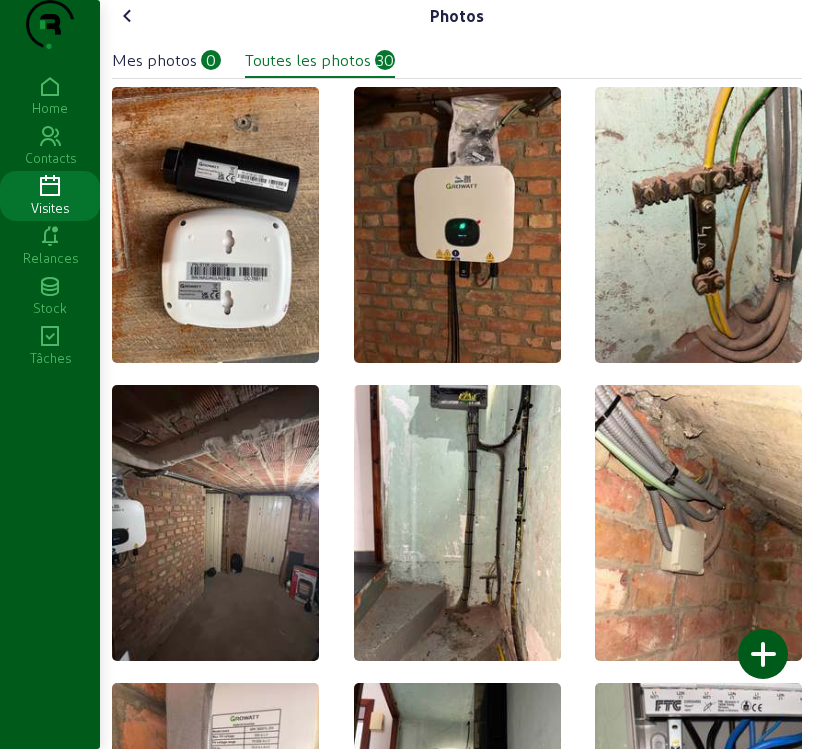 click on "0" 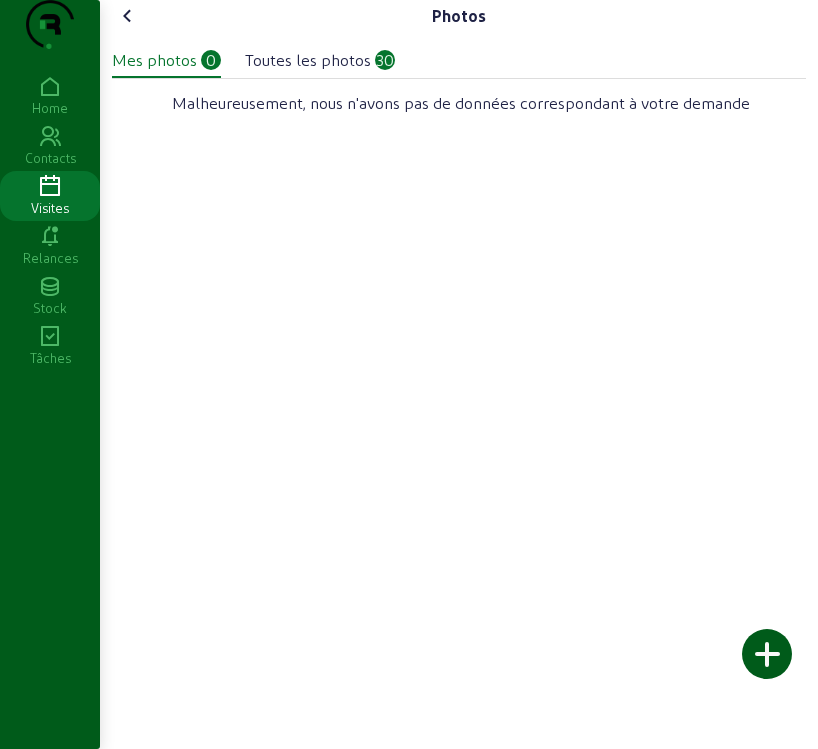 click 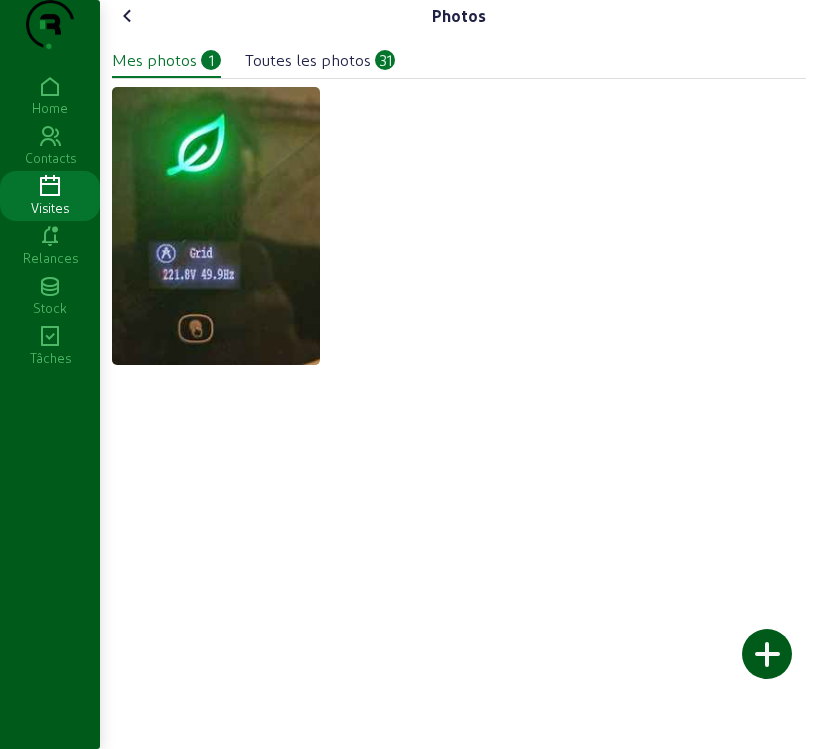 click 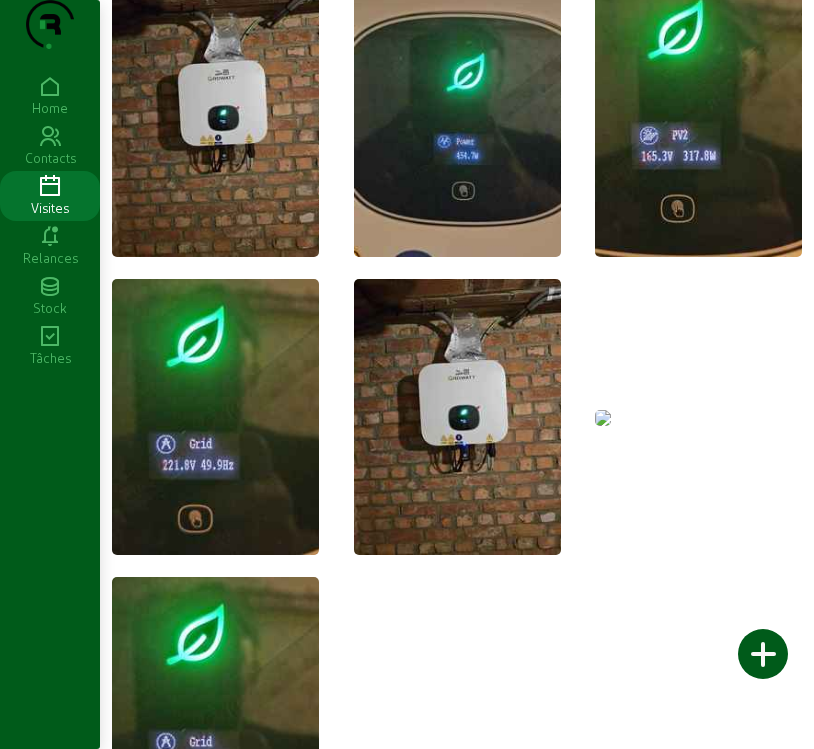 click 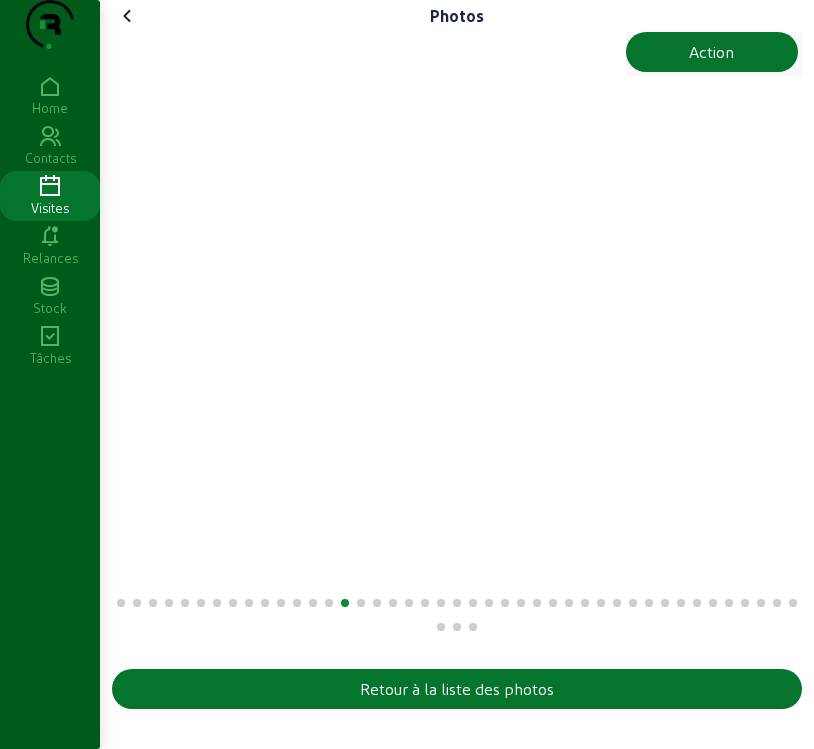 scroll, scrollTop: 8, scrollLeft: 0, axis: vertical 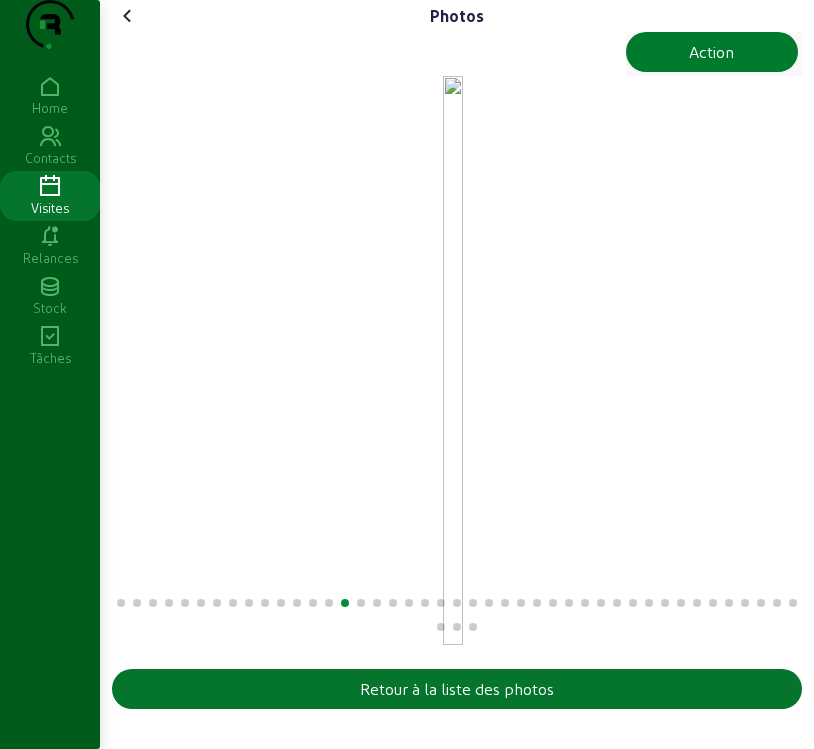click on "Action" 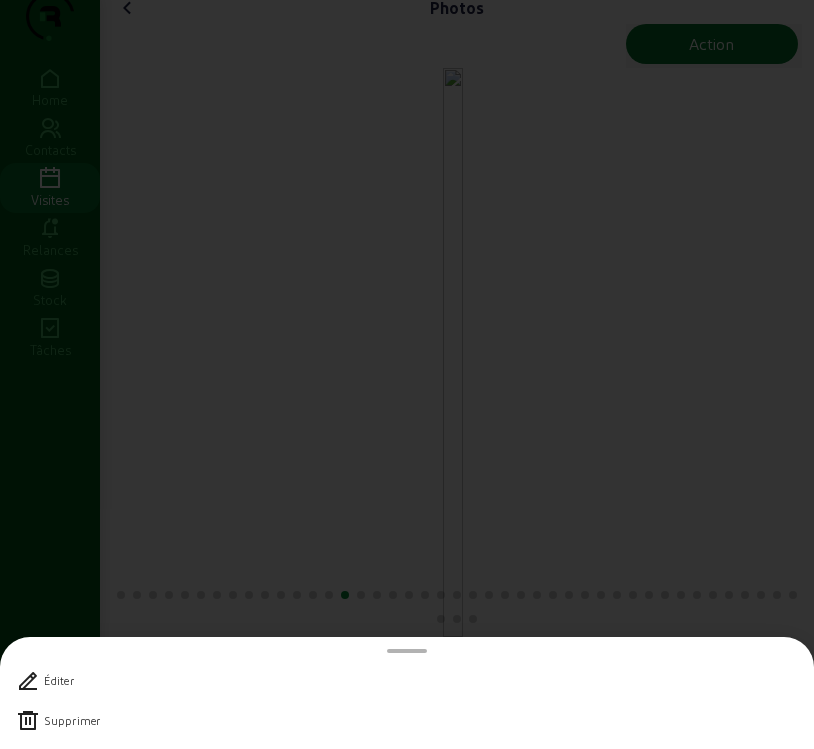 click at bounding box center (28, 721) 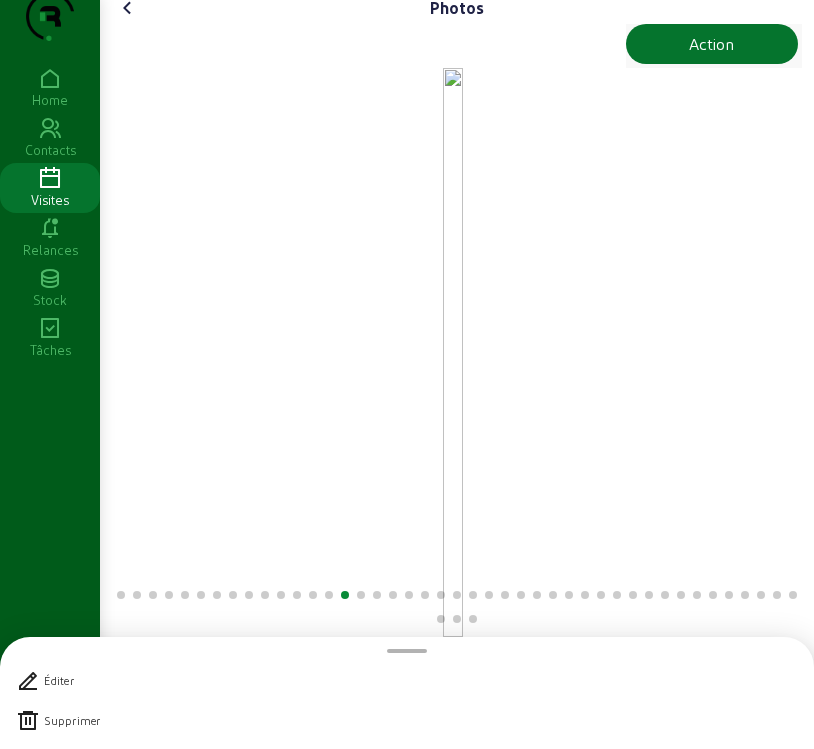 scroll, scrollTop: 8, scrollLeft: 0, axis: vertical 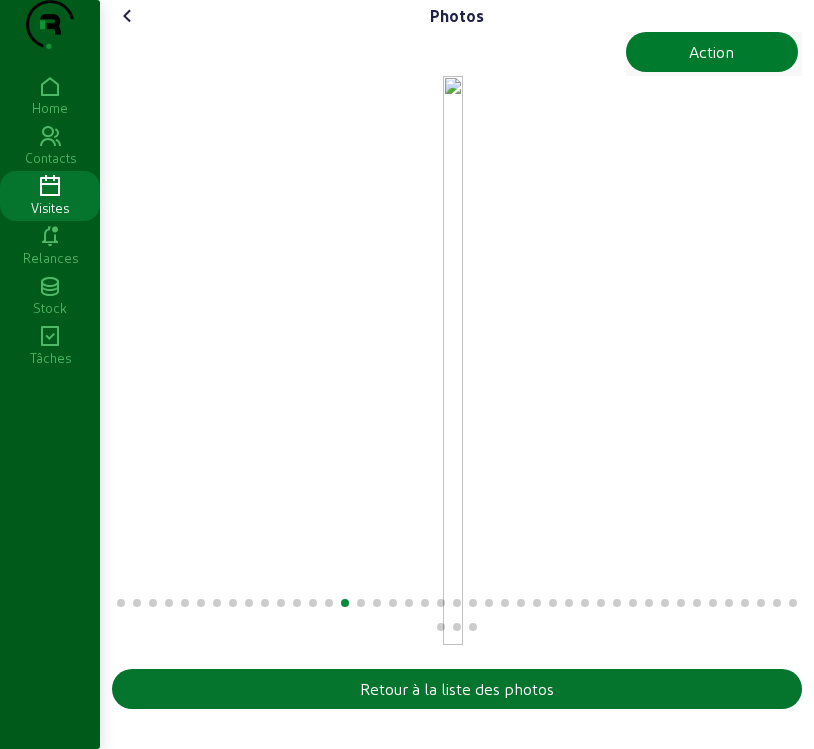 click on "Action" 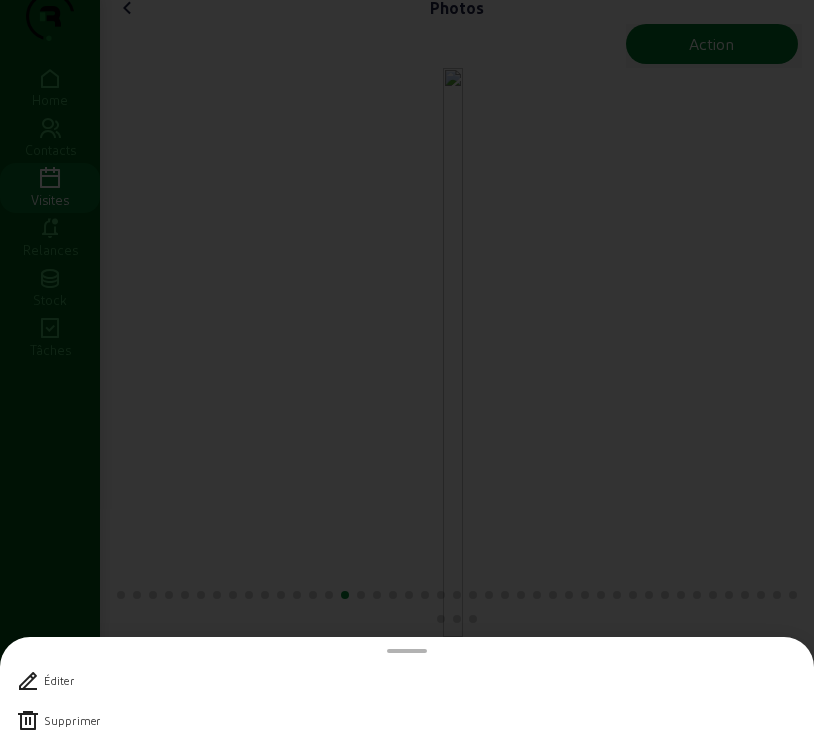 scroll, scrollTop: 0, scrollLeft: 0, axis: both 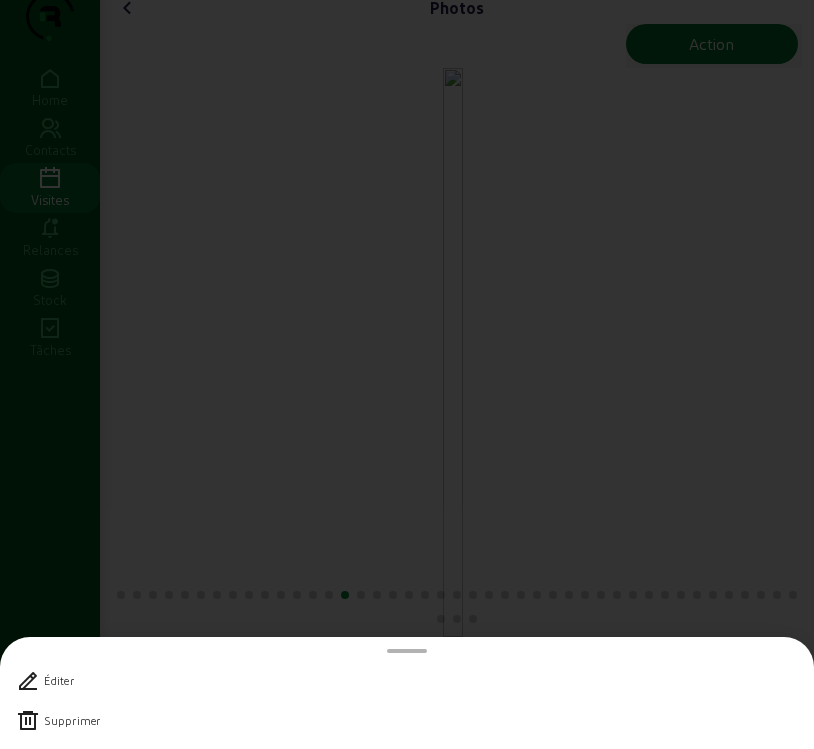 click at bounding box center (28, 721) 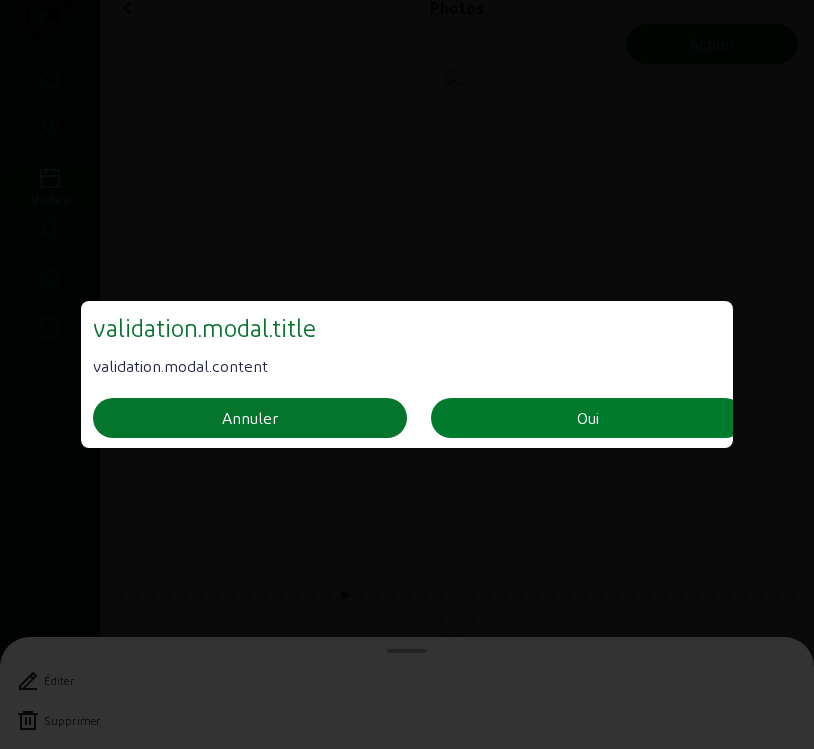 click on "Oui" at bounding box center (588, 418) 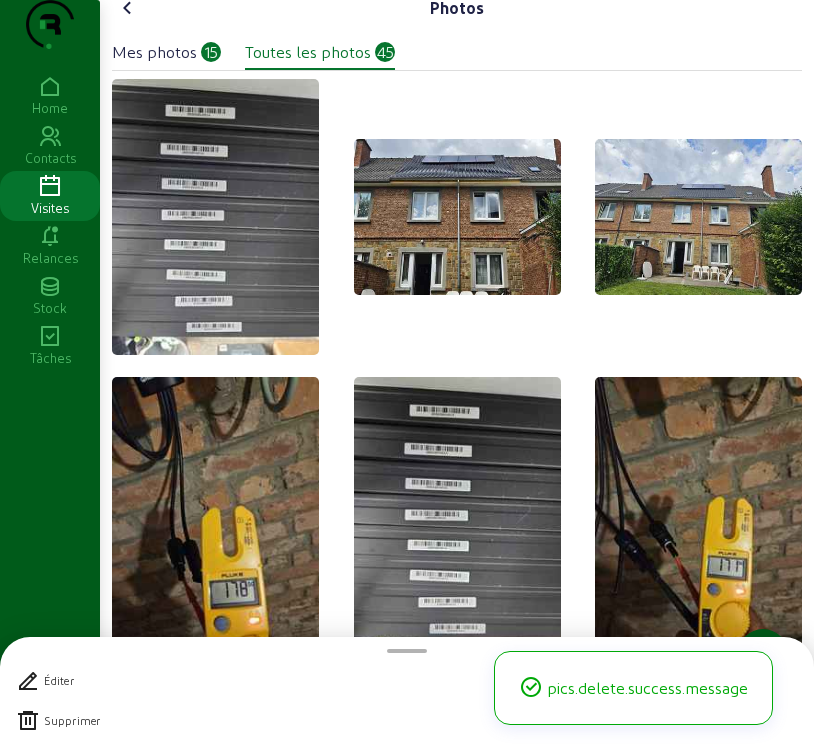 scroll, scrollTop: 8, scrollLeft: 0, axis: vertical 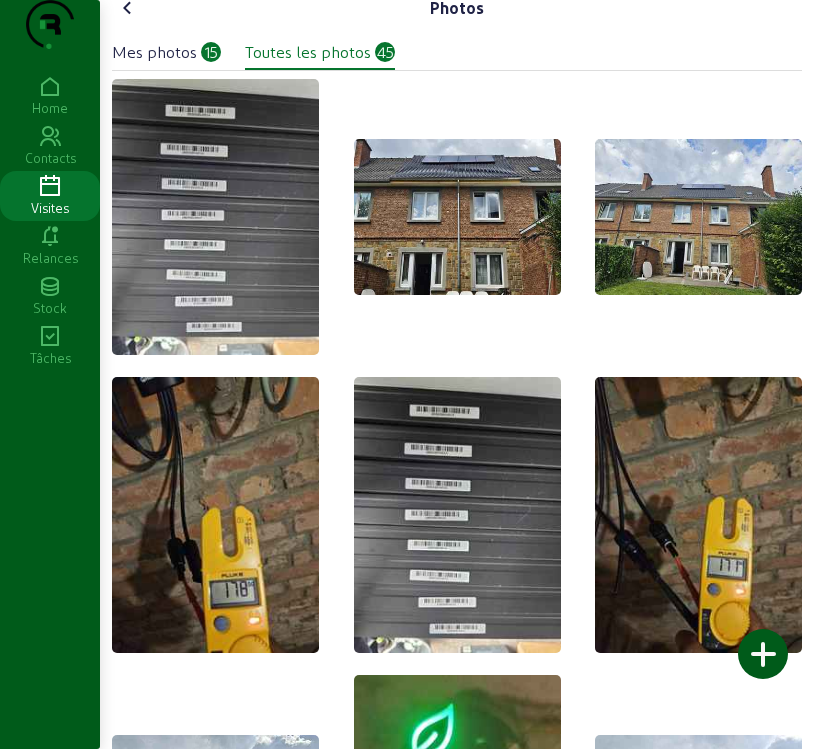 click 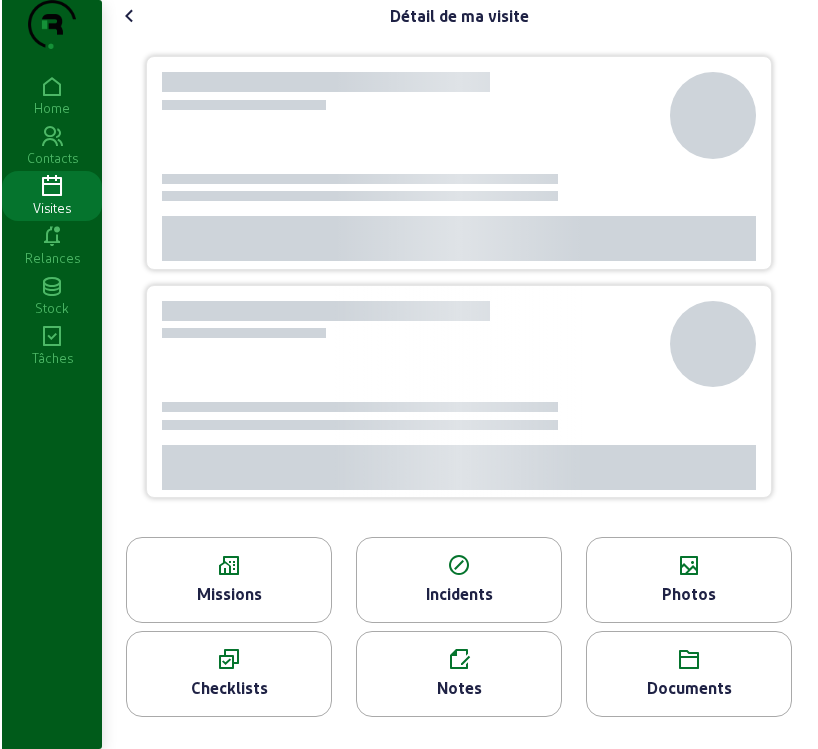 scroll, scrollTop: 0, scrollLeft: 0, axis: both 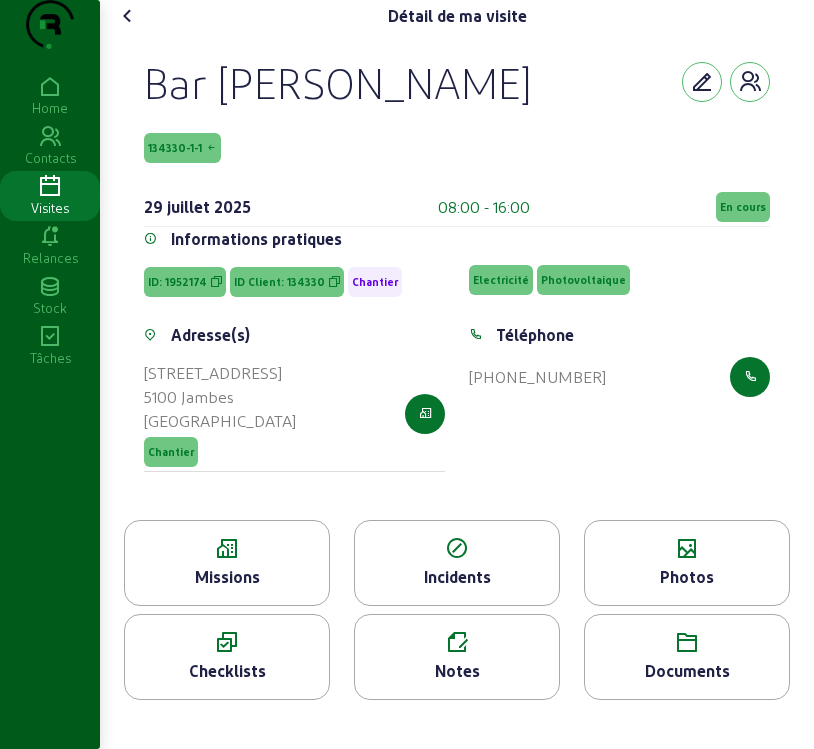 click on "Missions" 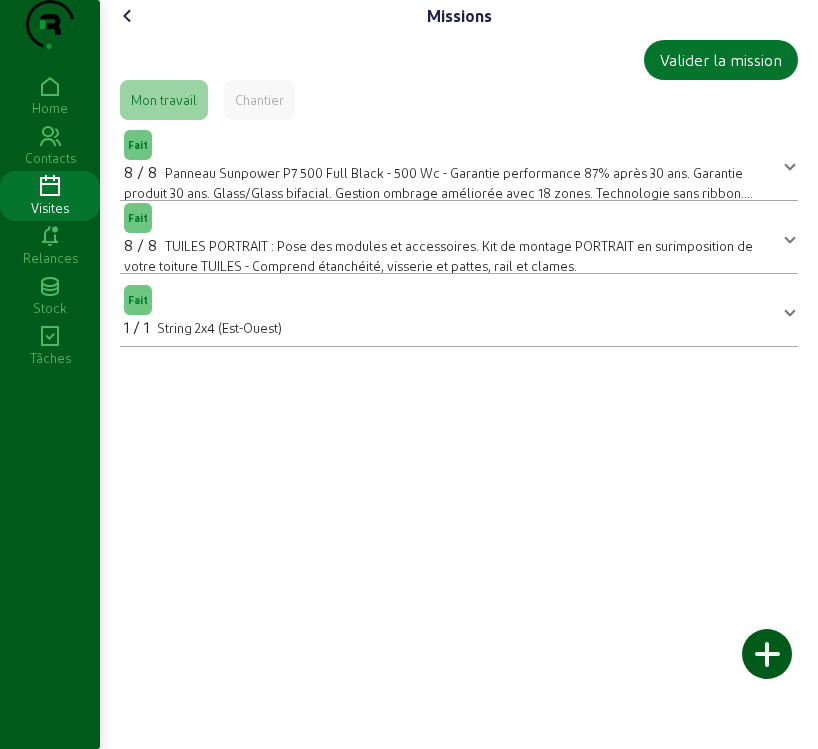 click 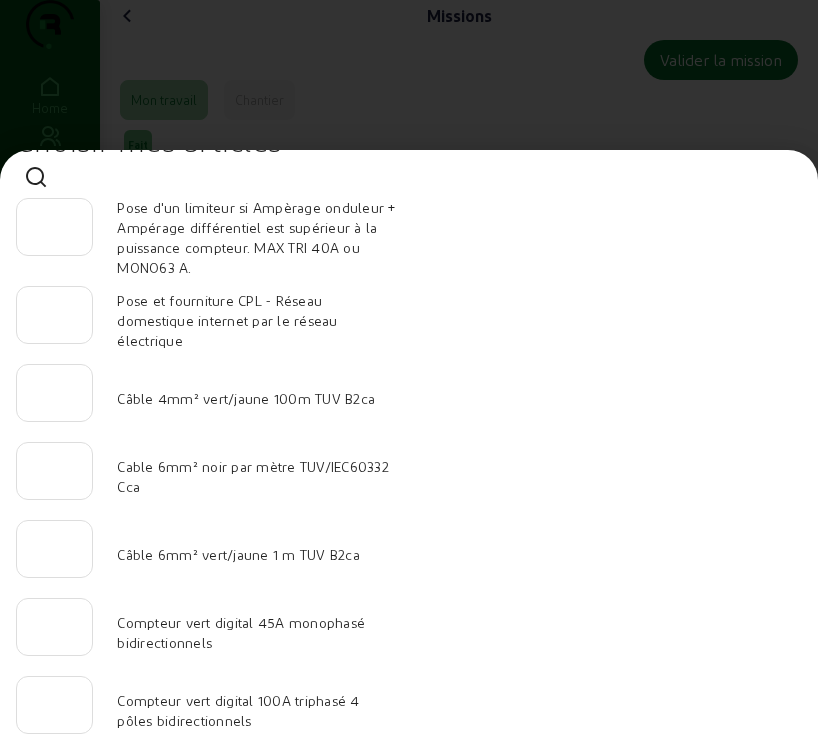 scroll, scrollTop: 100, scrollLeft: 0, axis: vertical 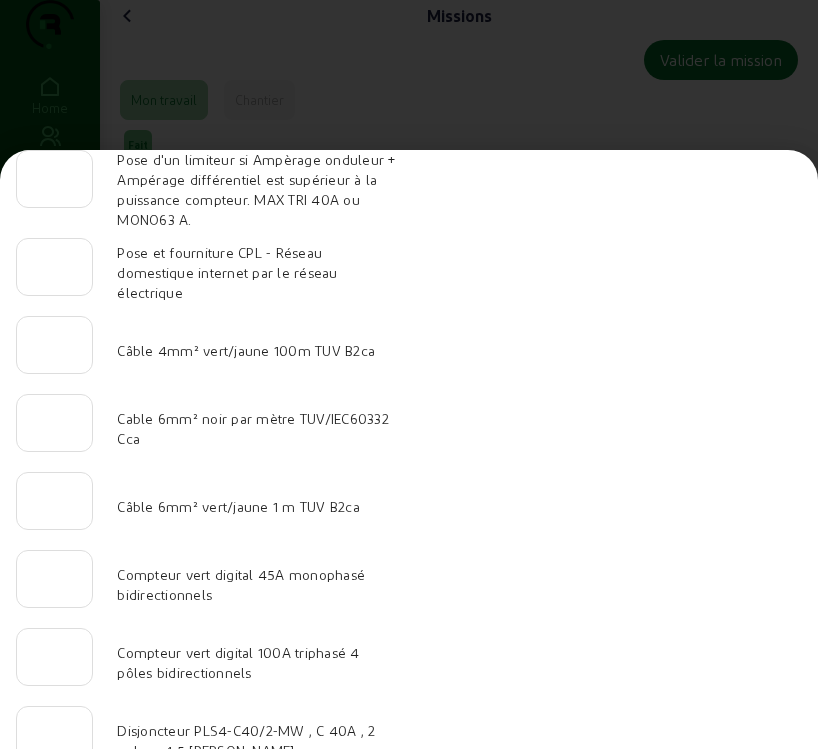 click 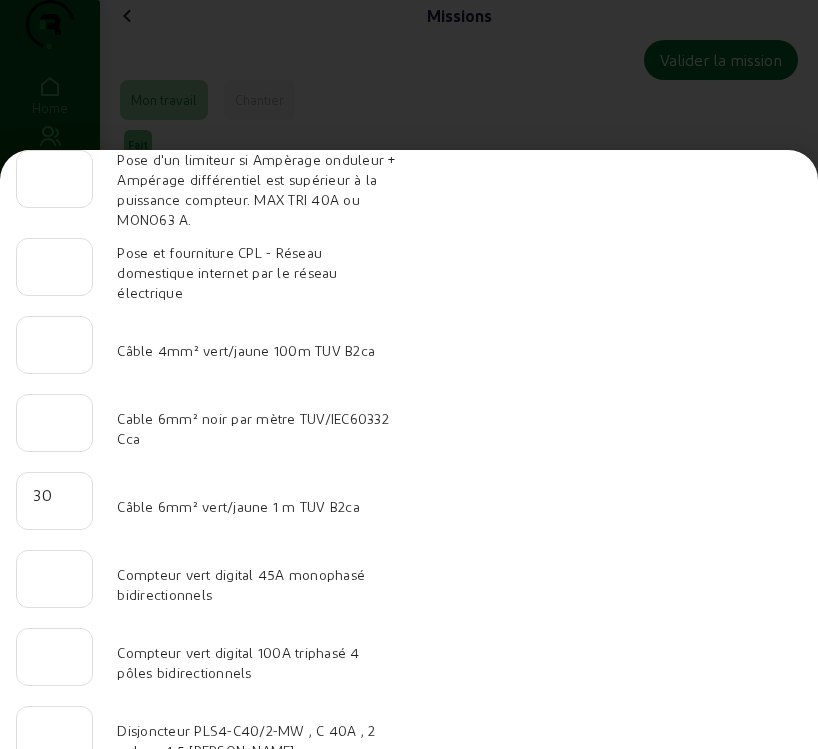 type on "30" 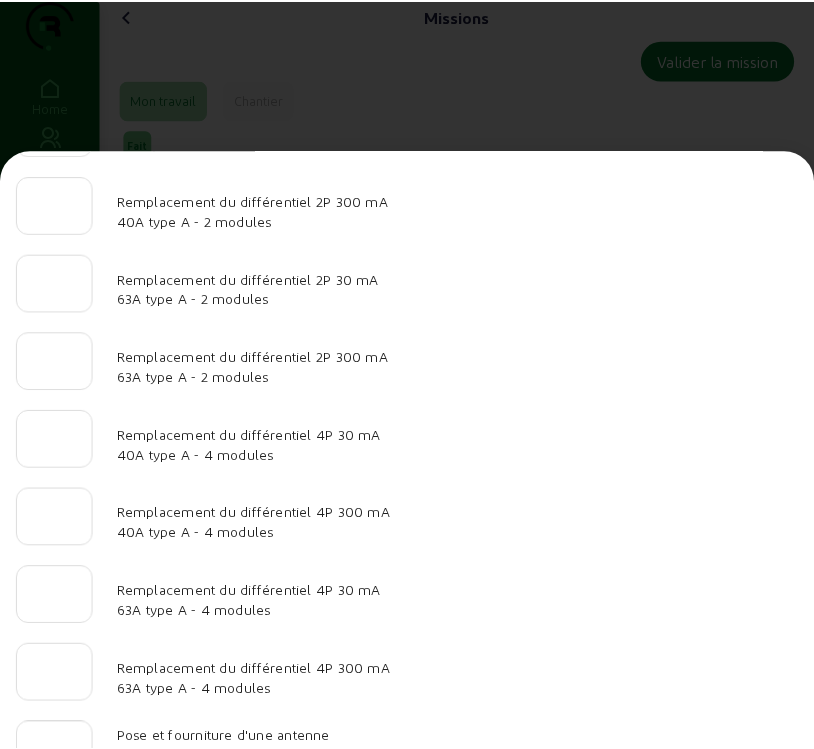 scroll, scrollTop: 2071, scrollLeft: 0, axis: vertical 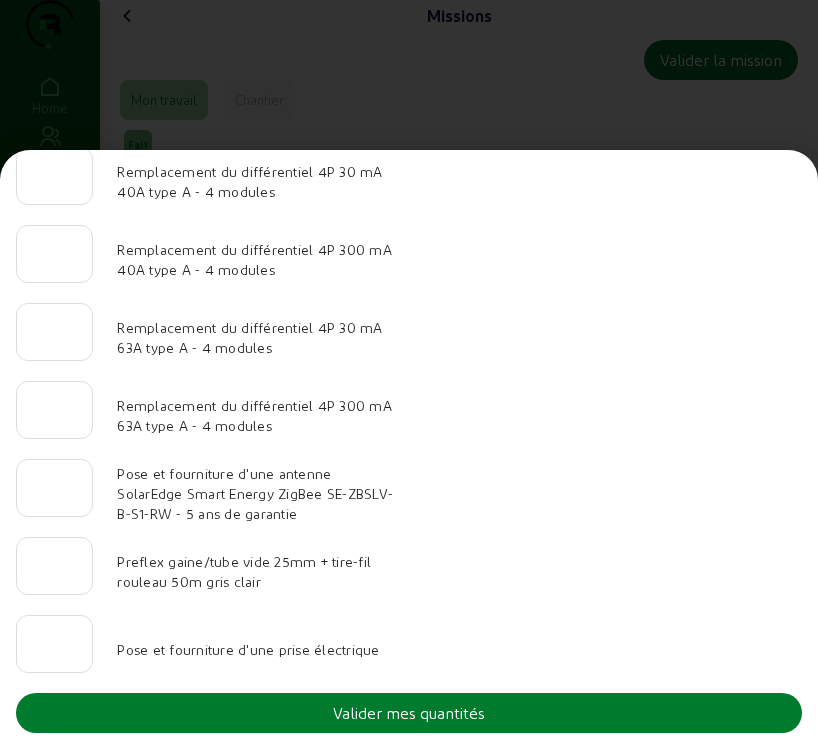 type on "120" 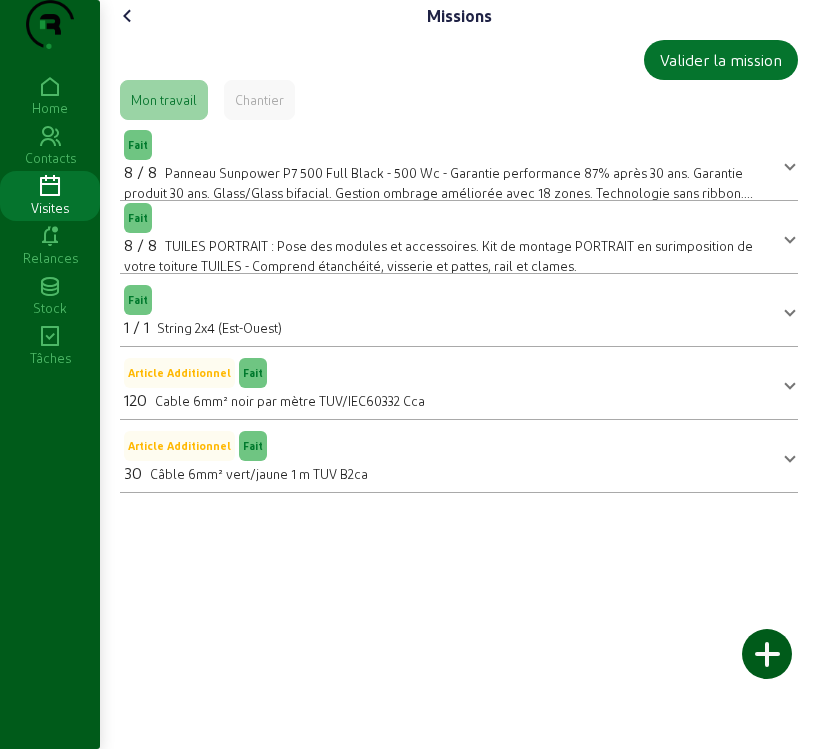 click 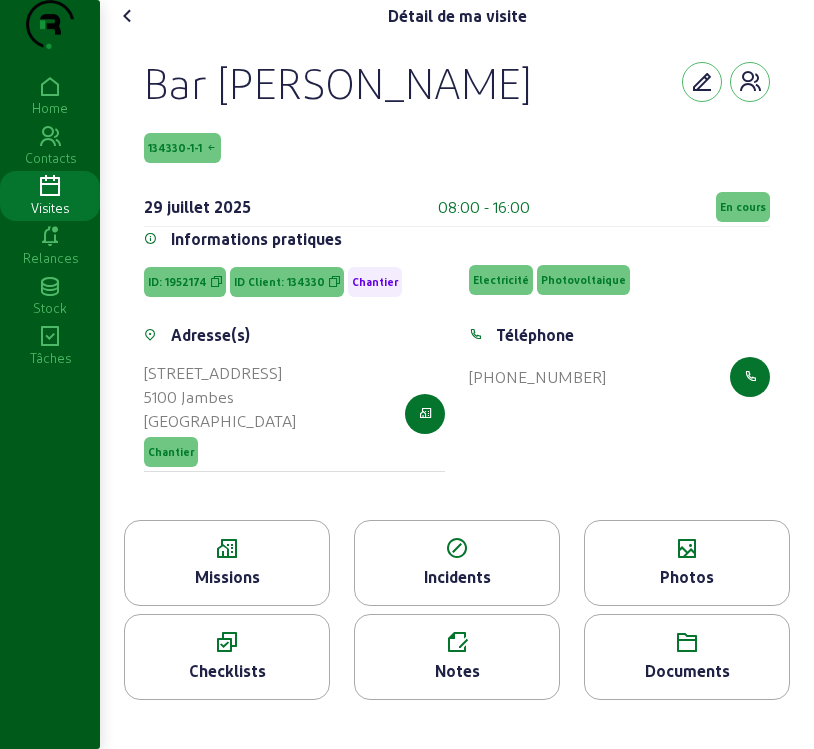click on "En cours" 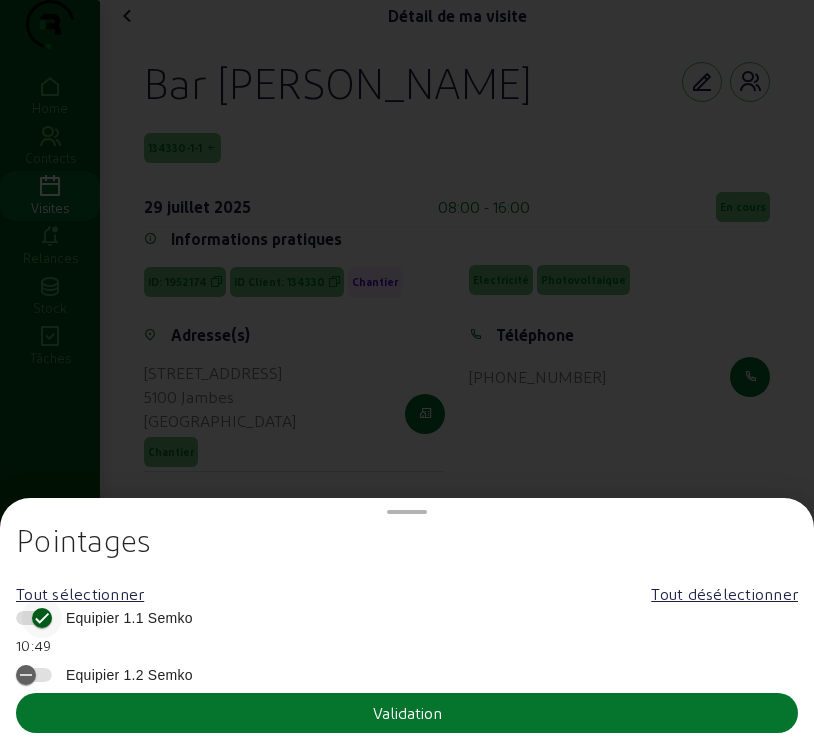 click at bounding box center (42, 618) 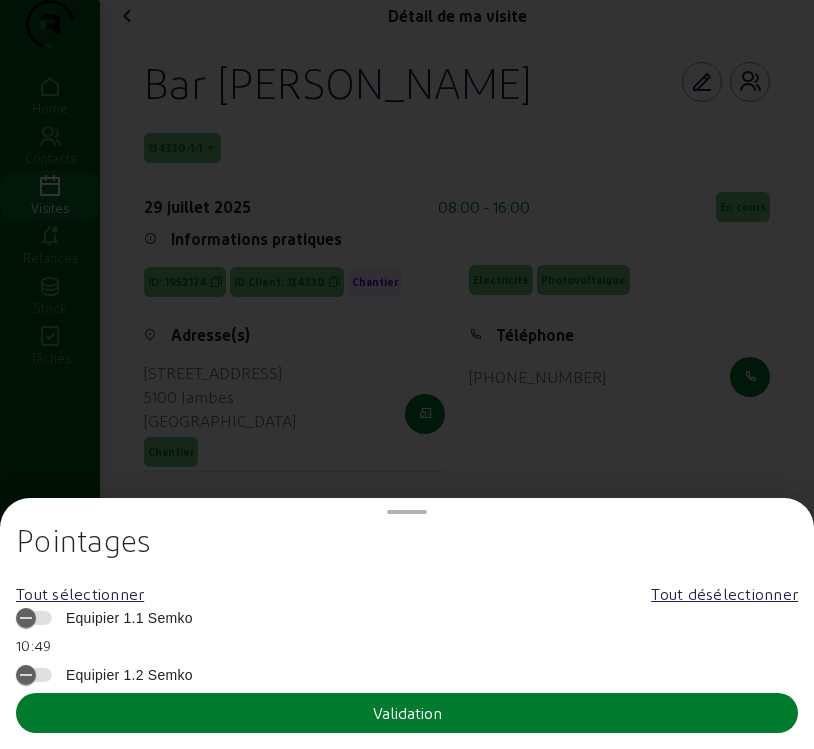 click on "Validation" 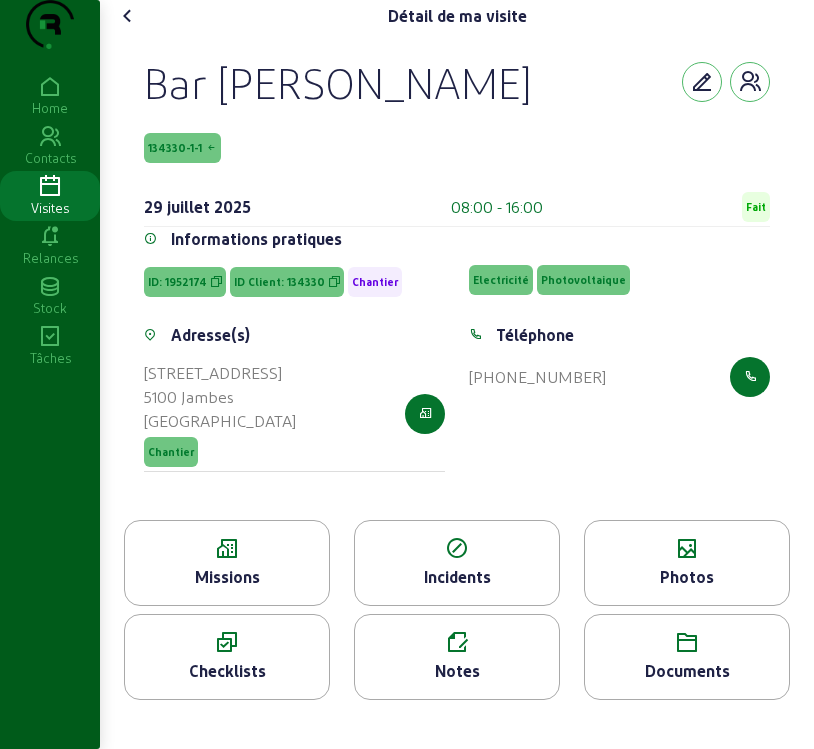 click 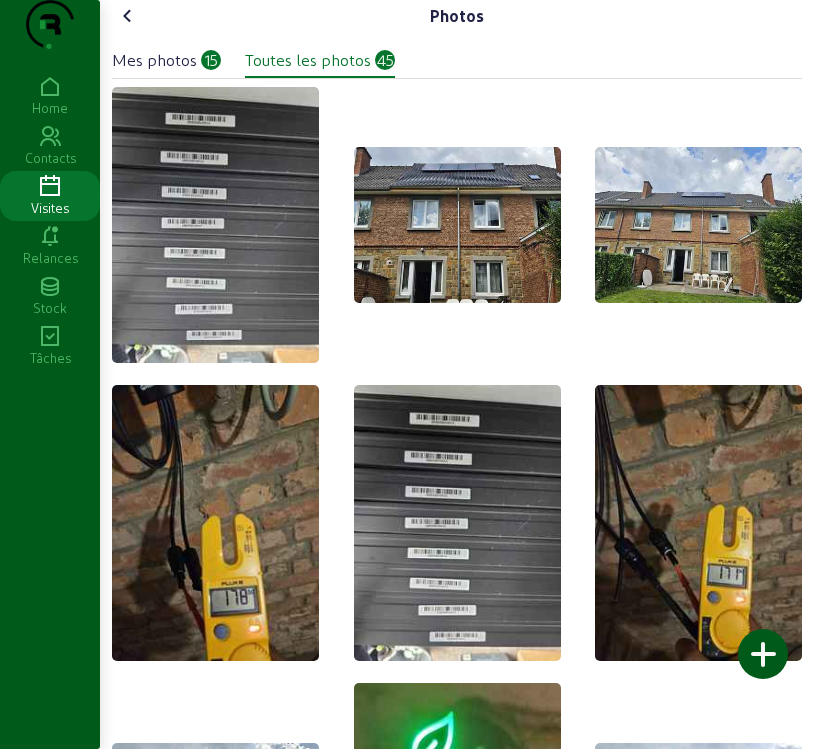 click on "Mes photos" 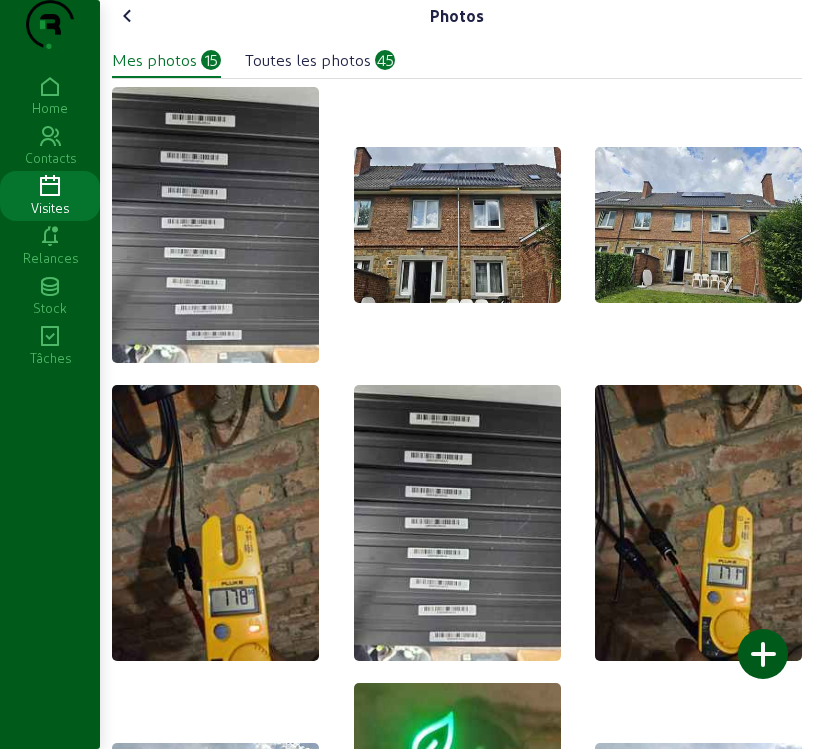 click 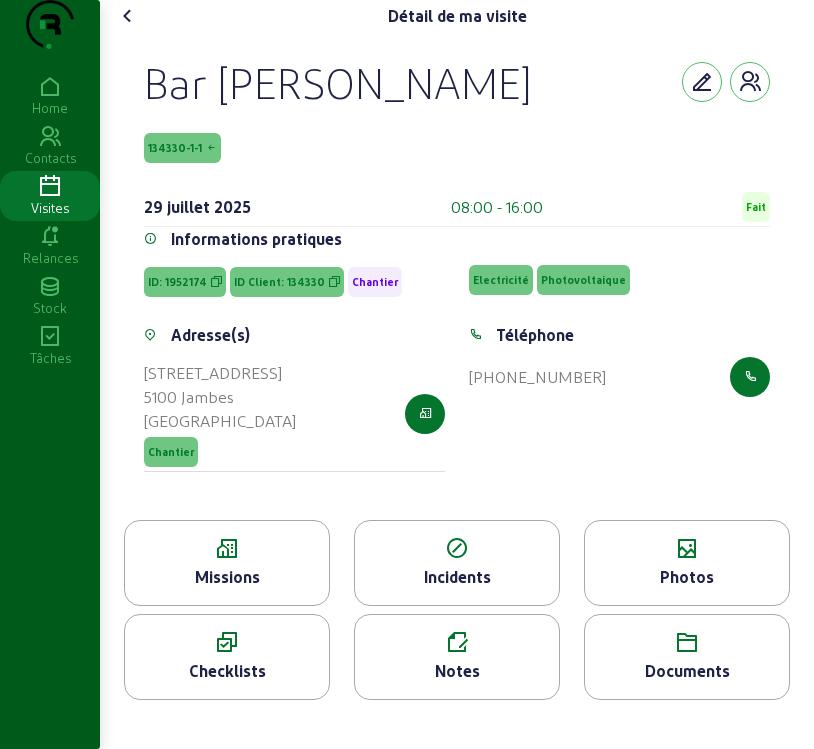 scroll, scrollTop: 7, scrollLeft: 0, axis: vertical 